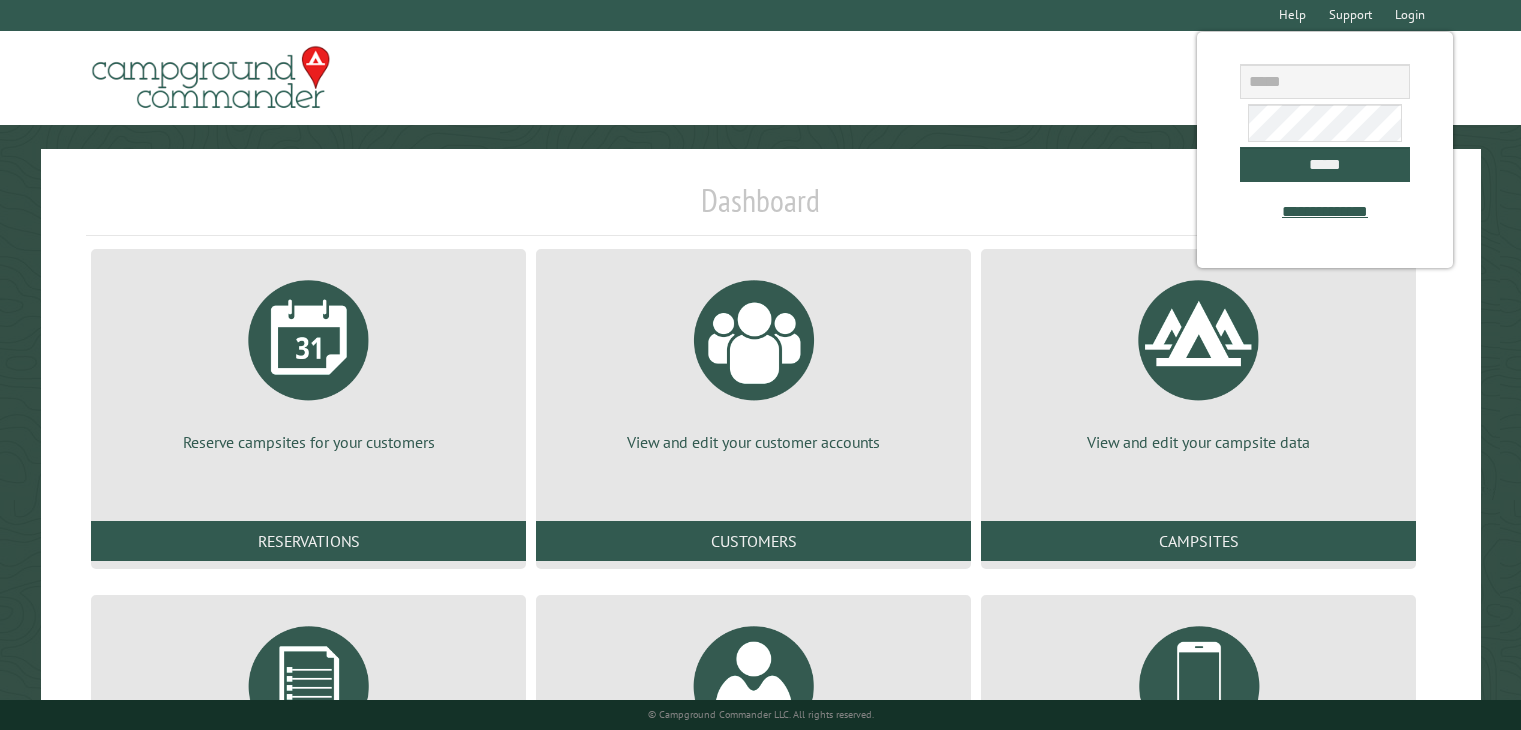scroll, scrollTop: 0, scrollLeft: 0, axis: both 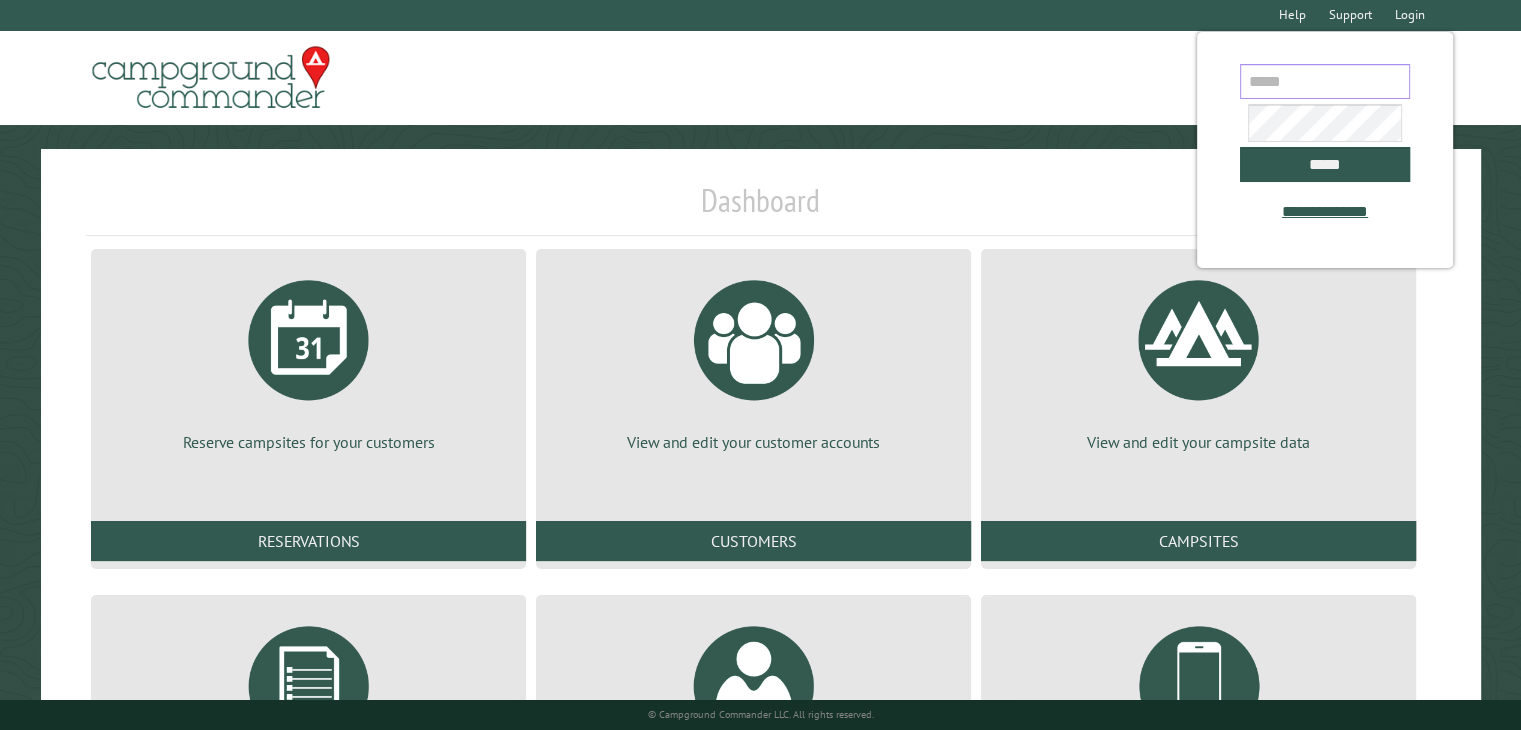 click at bounding box center (1325, 81) 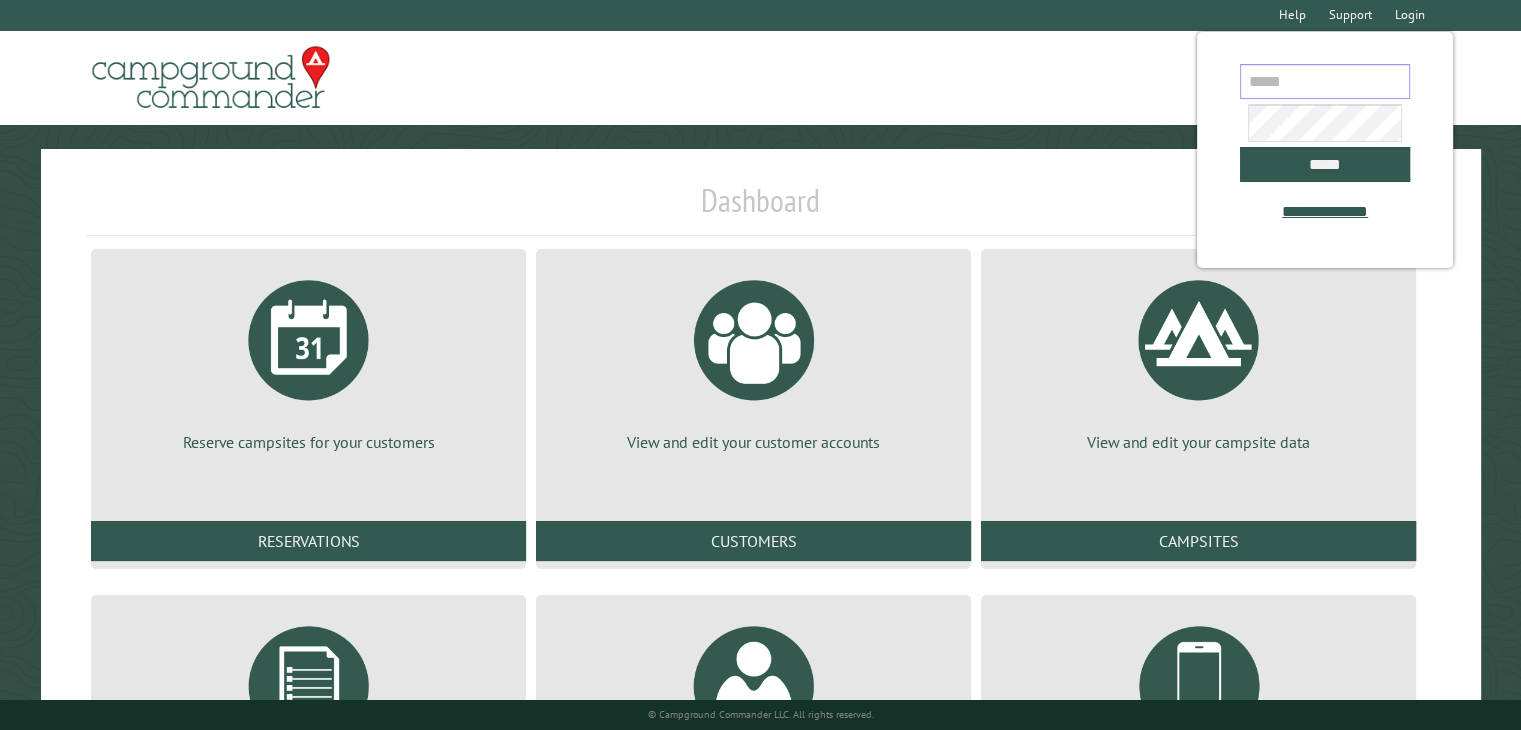 type on "**********" 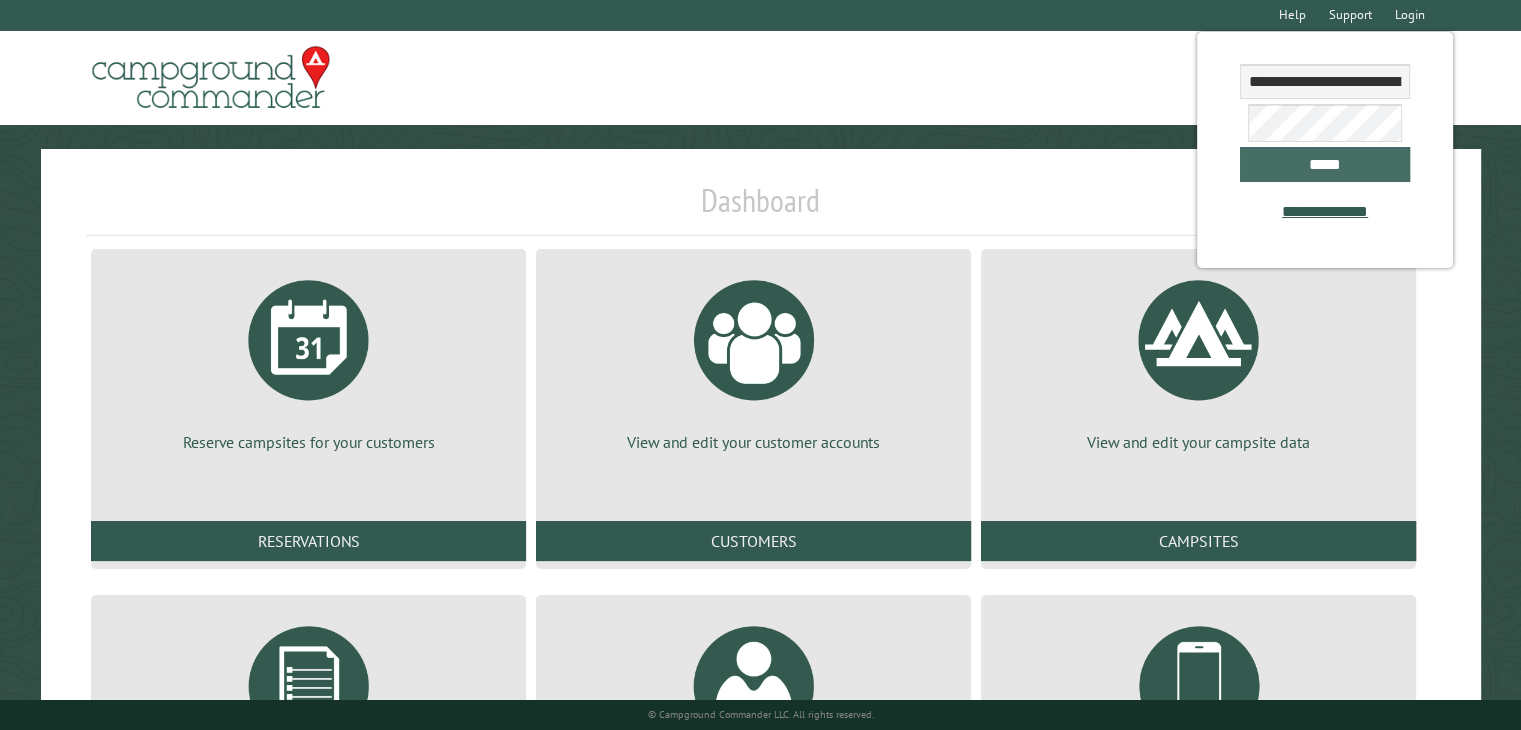 click on "*****" at bounding box center (1325, 164) 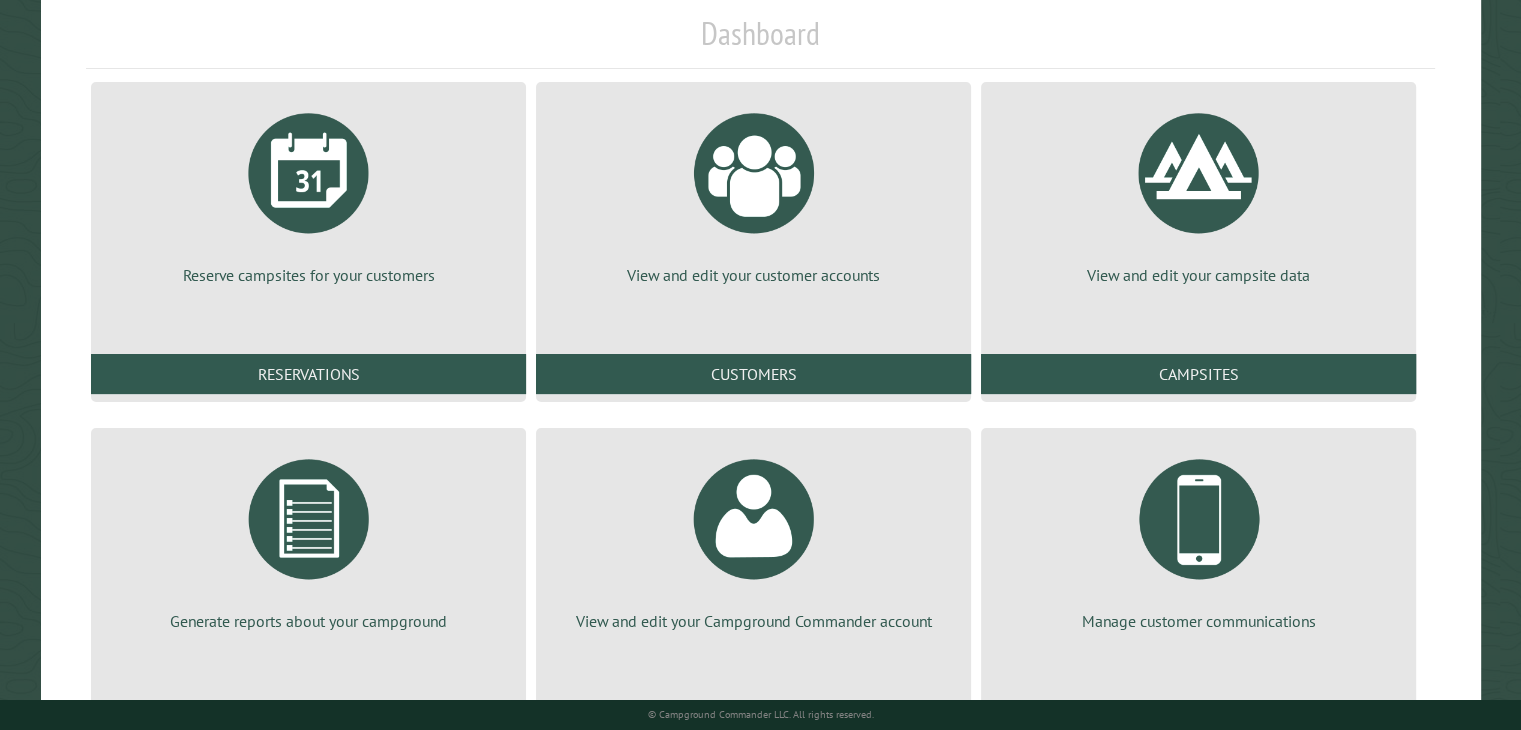 scroll, scrollTop: 200, scrollLeft: 0, axis: vertical 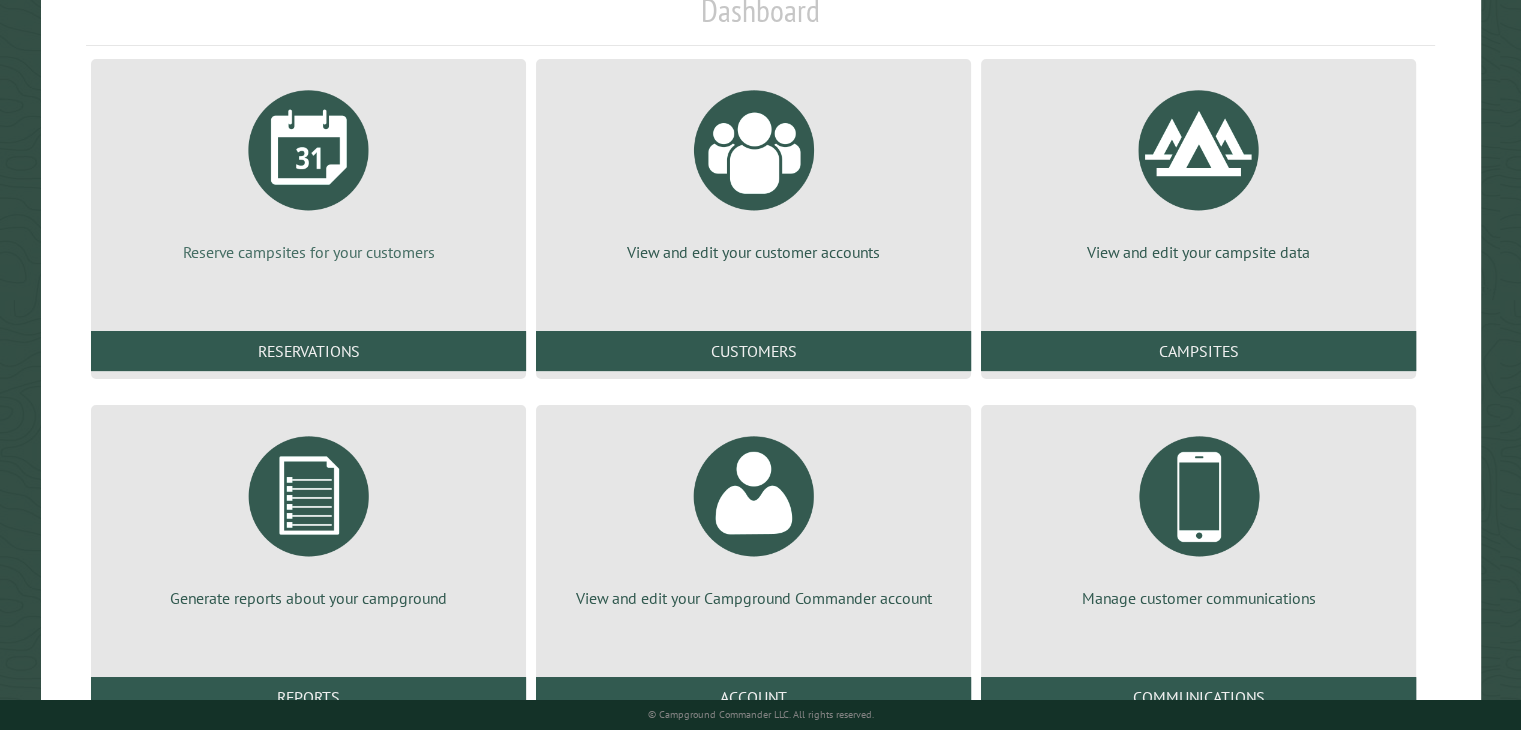 click at bounding box center [309, 150] 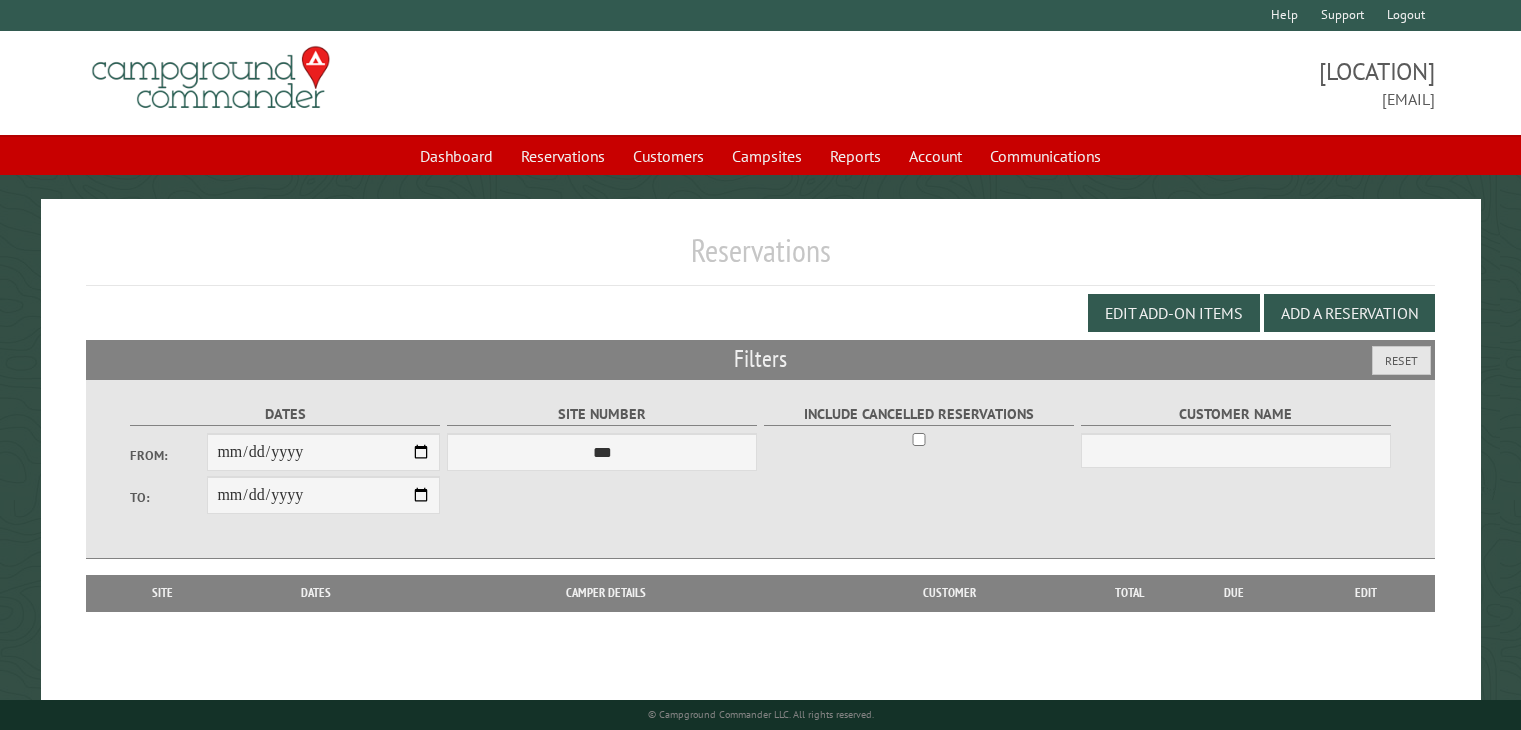 scroll, scrollTop: 0, scrollLeft: 0, axis: both 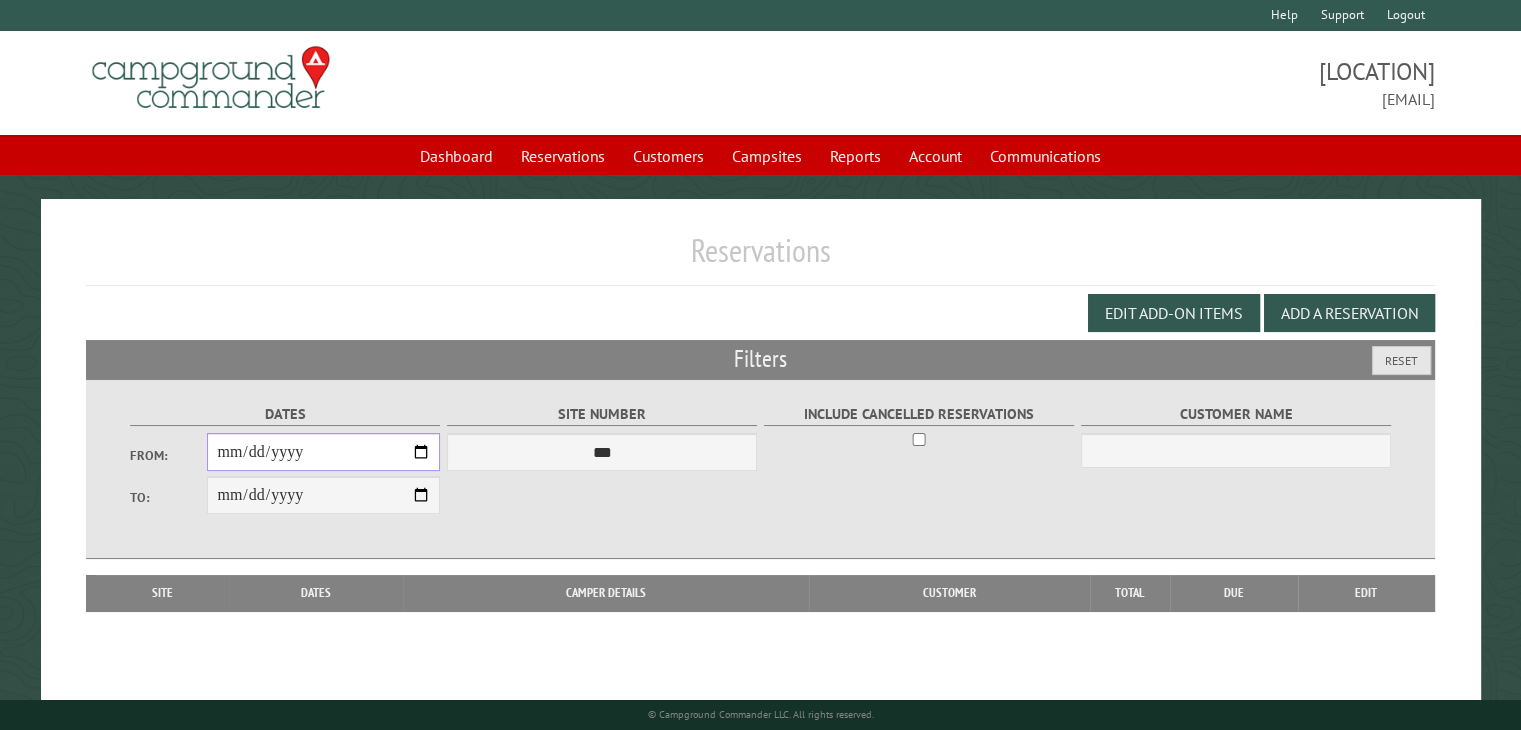 click on "From:" at bounding box center [323, 452] 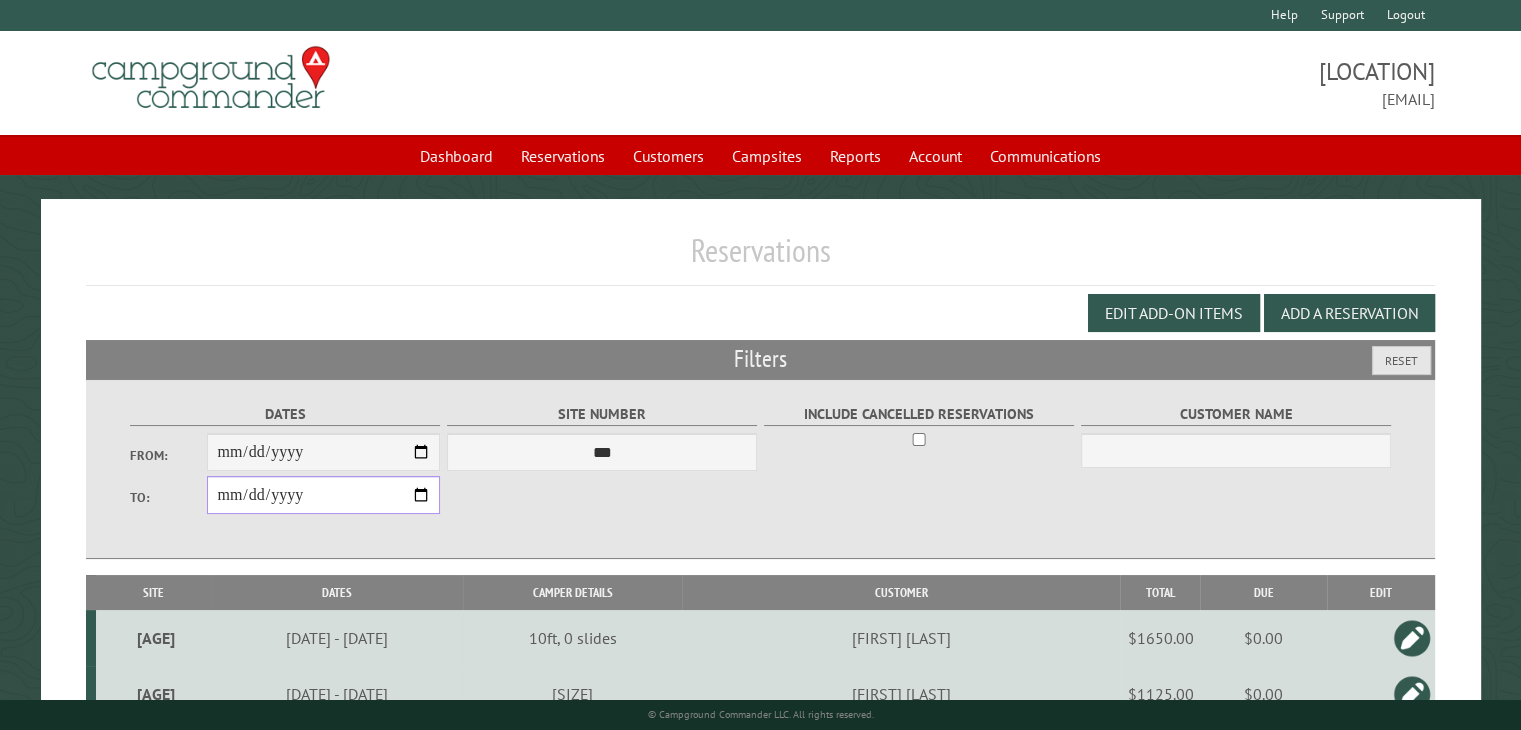 click on "**********" at bounding box center (323, 495) 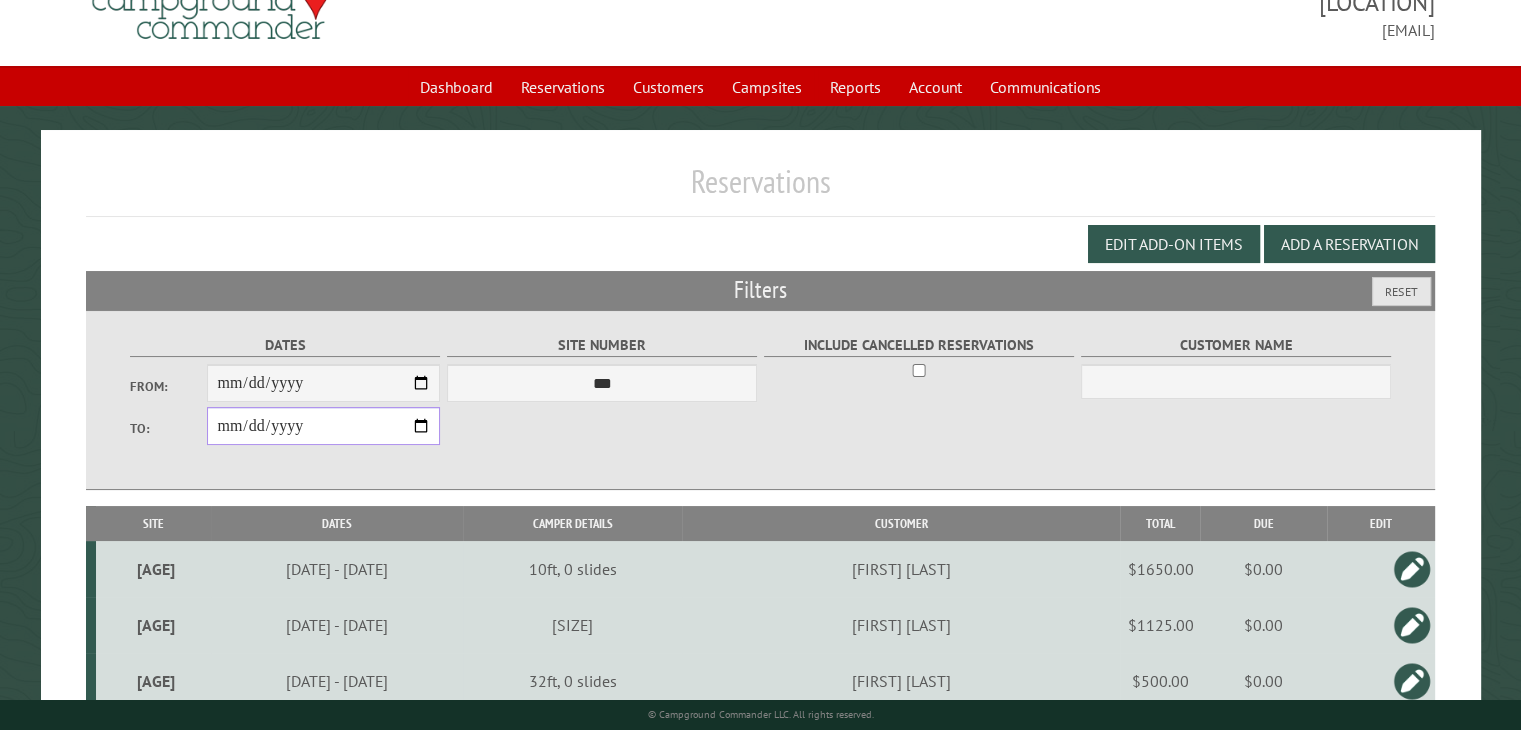 scroll, scrollTop: 0, scrollLeft: 0, axis: both 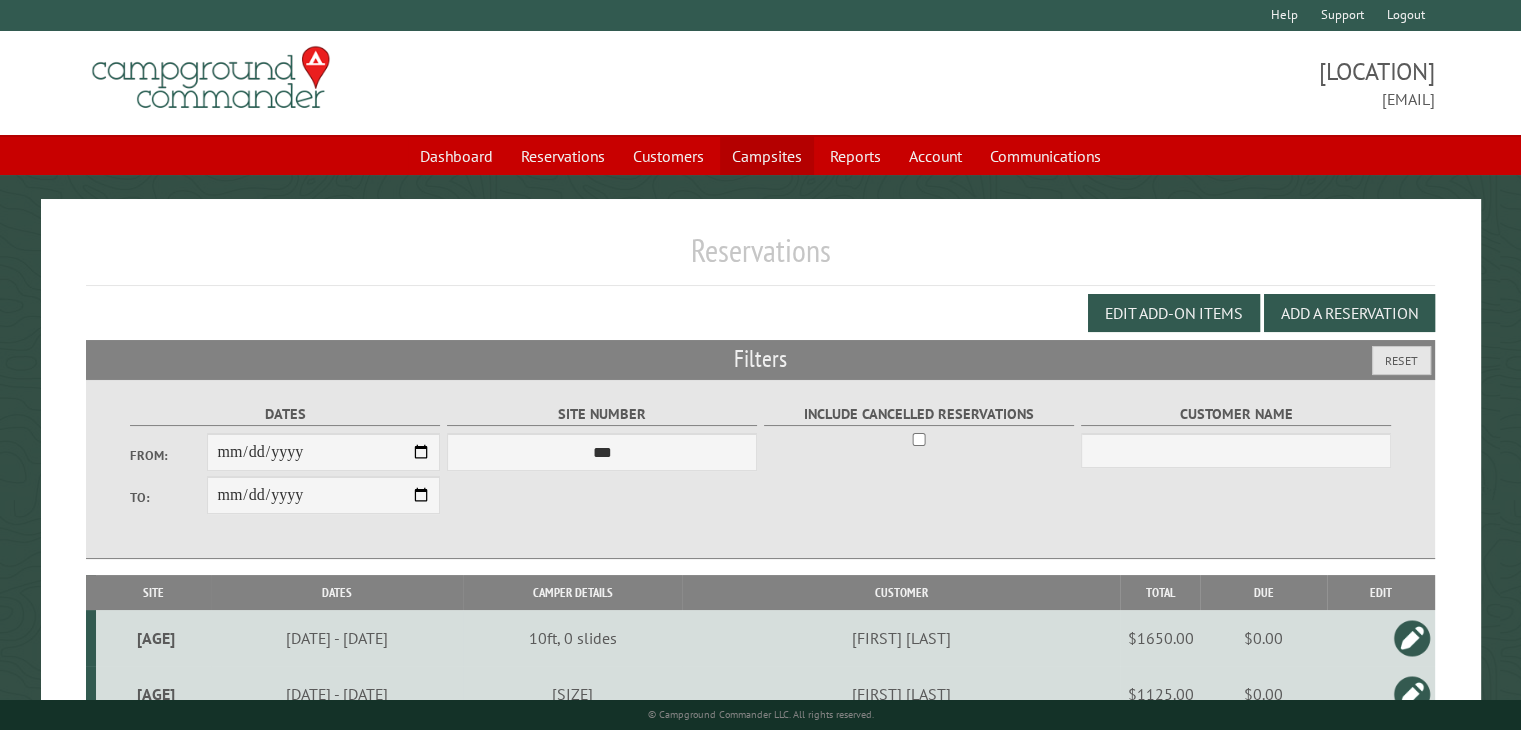 click on "Campsites" at bounding box center [767, 156] 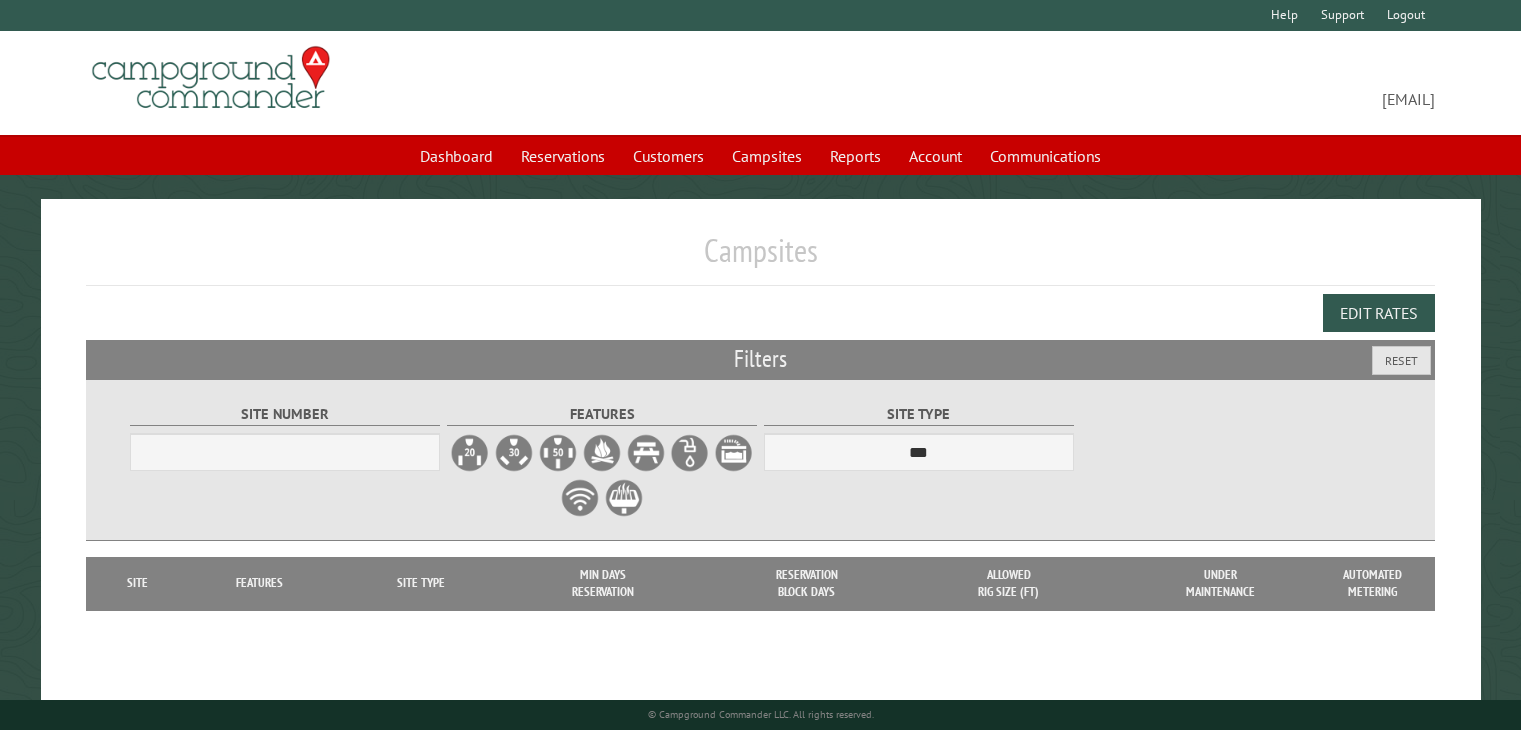 scroll, scrollTop: 0, scrollLeft: 0, axis: both 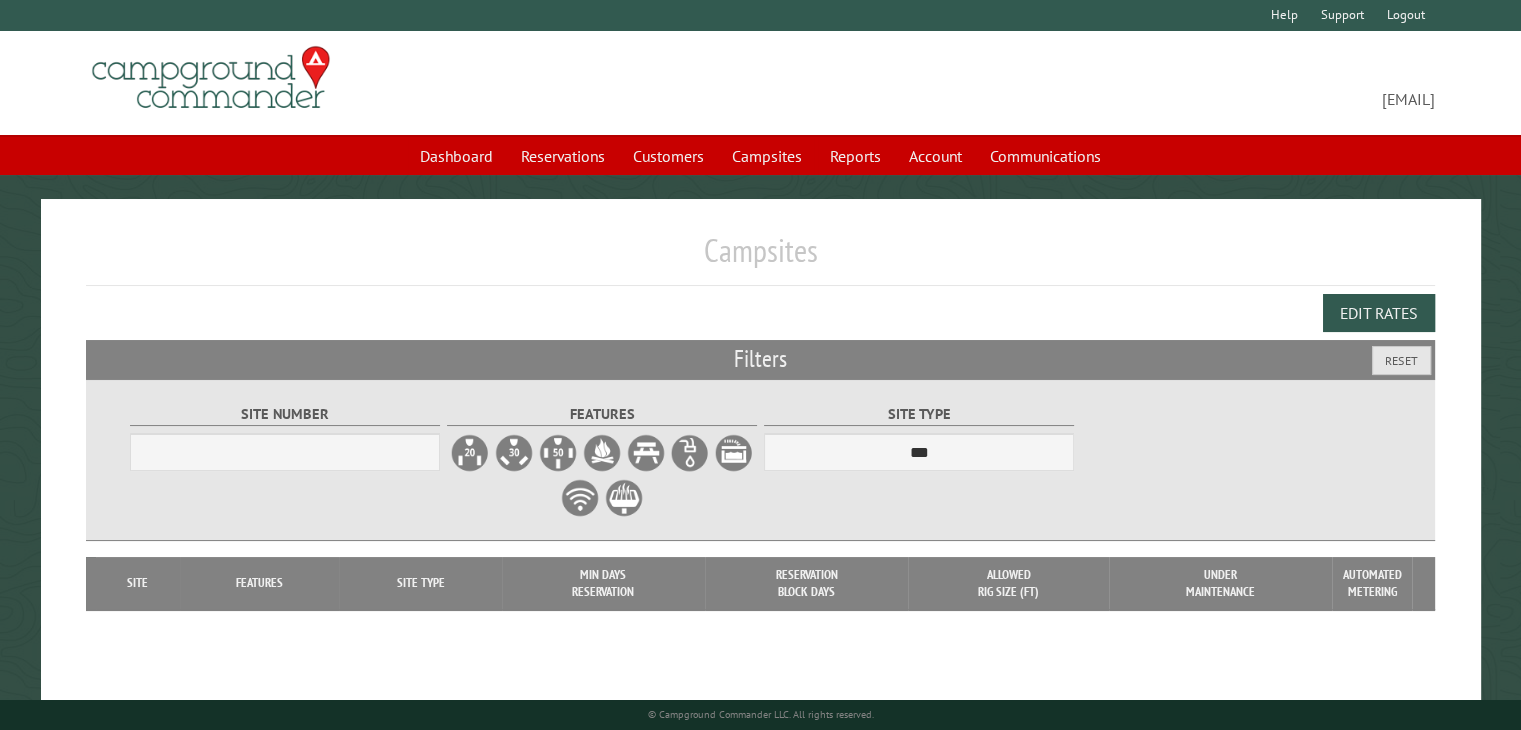select on "***" 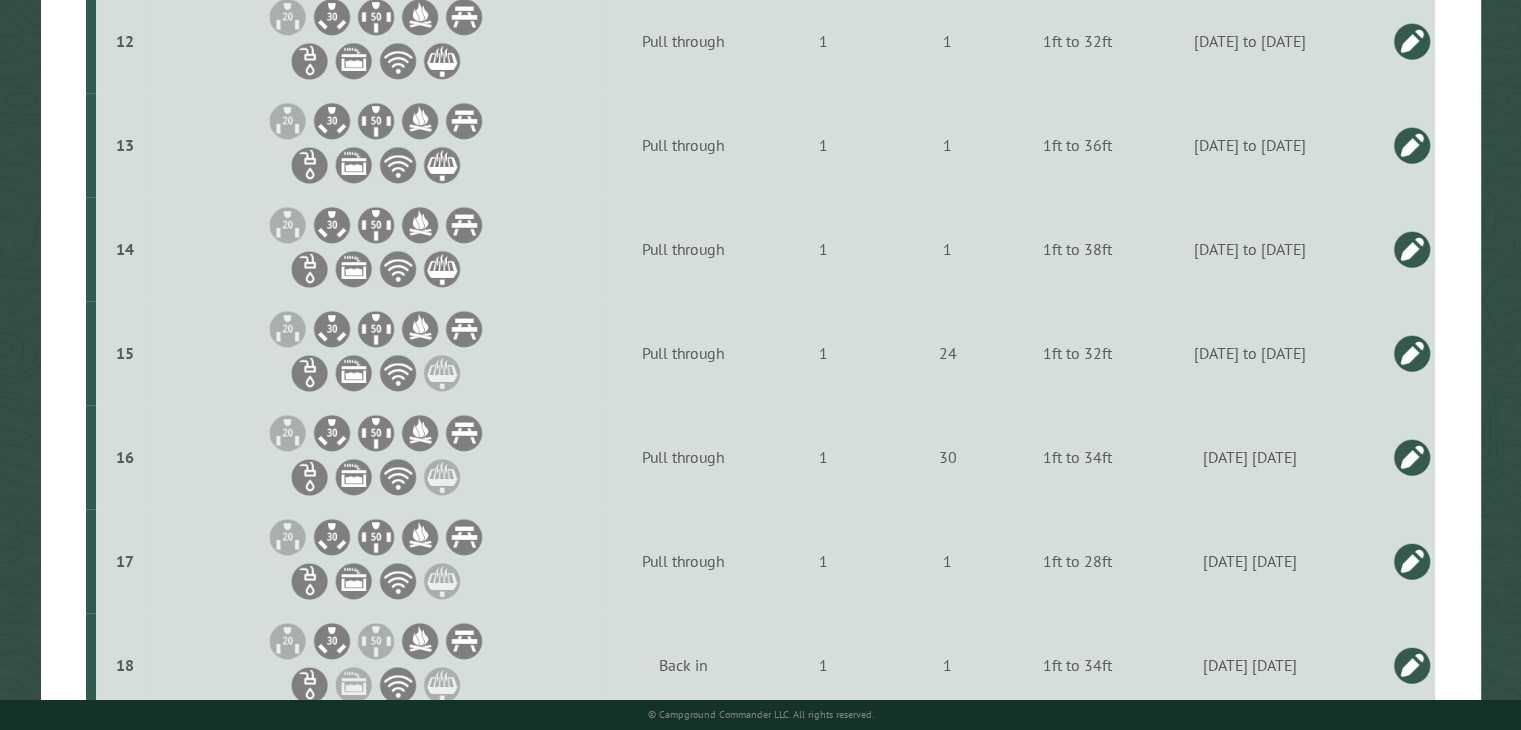 scroll, scrollTop: 1800, scrollLeft: 0, axis: vertical 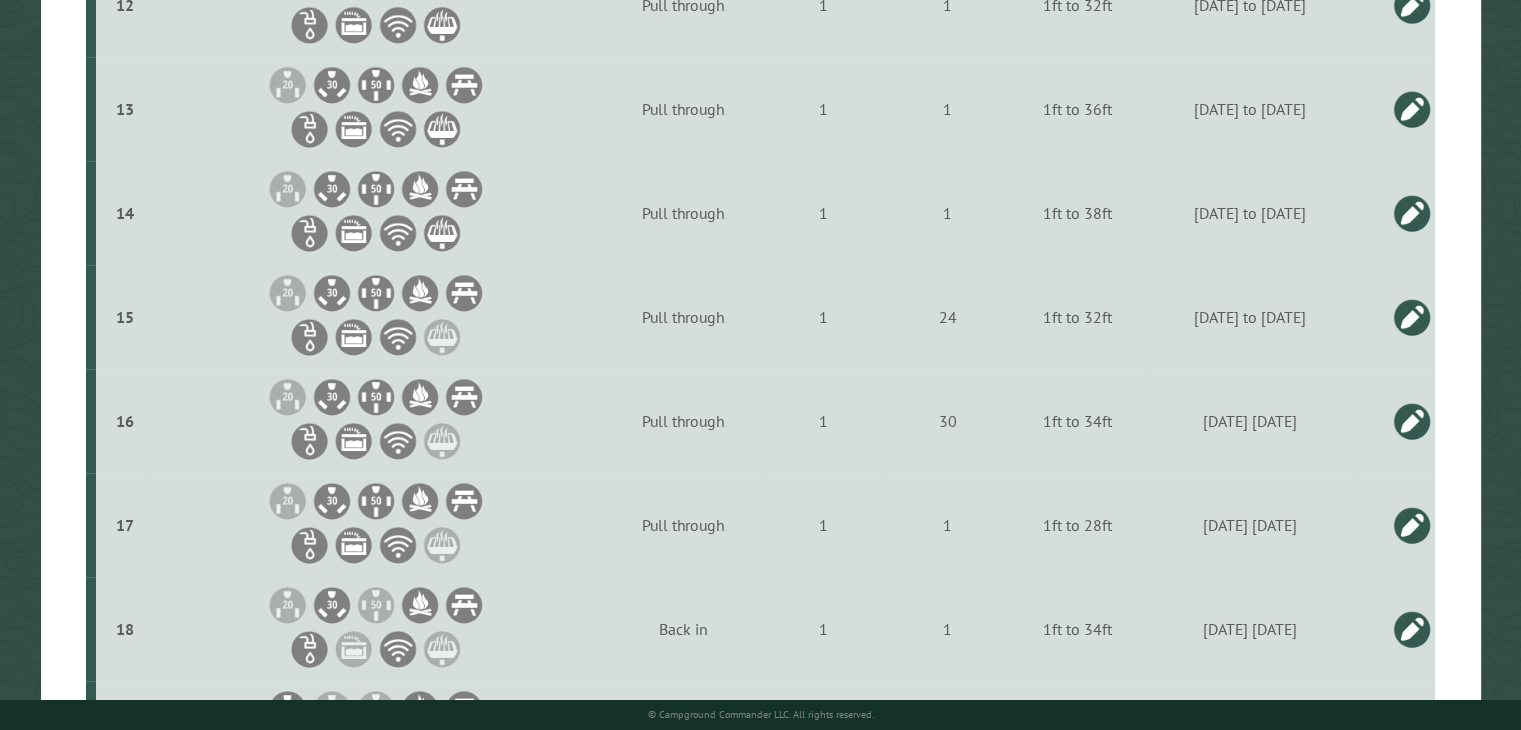 click at bounding box center (1412, 421) 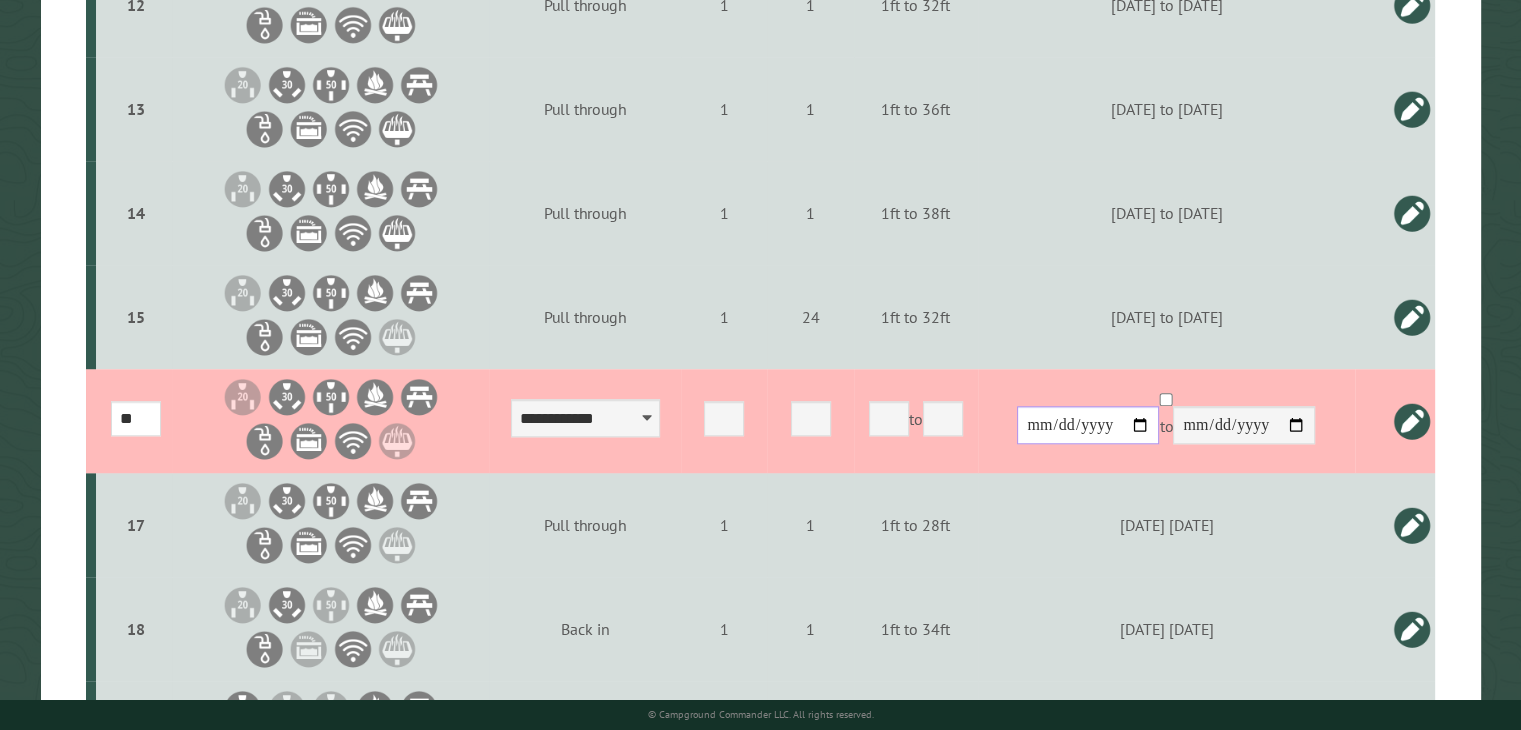 click on "**********" at bounding box center [1088, 425] 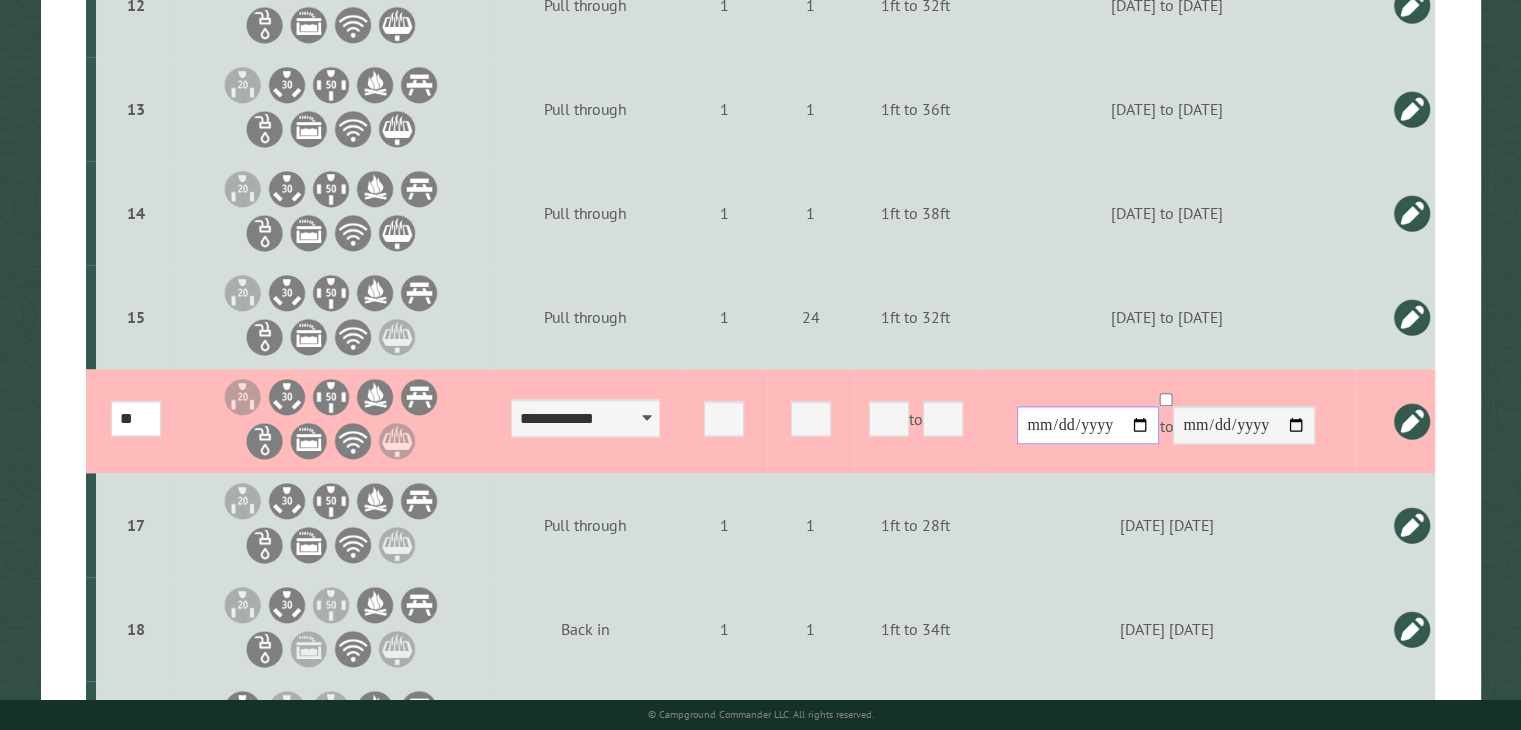 type on "**********" 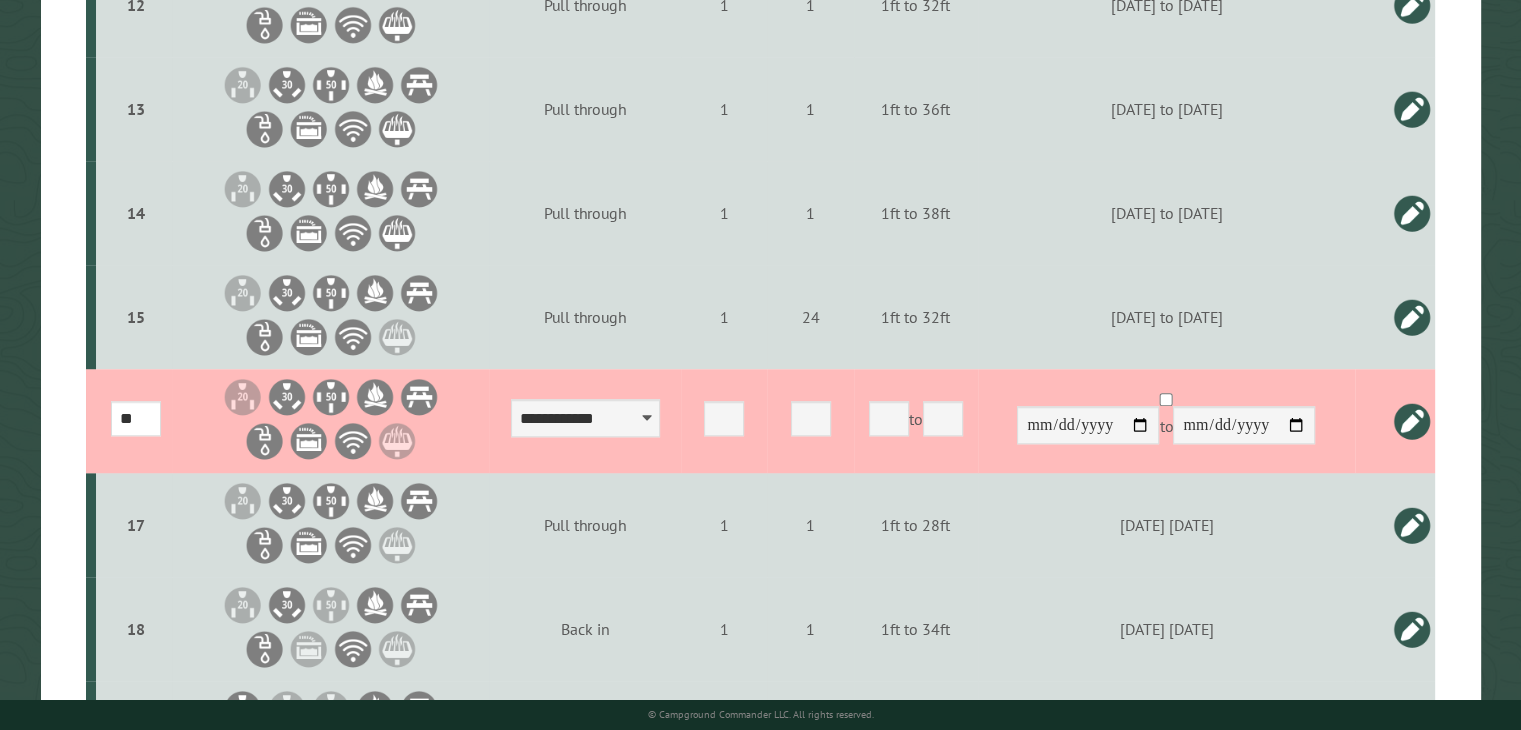 click at bounding box center [1412, 421] 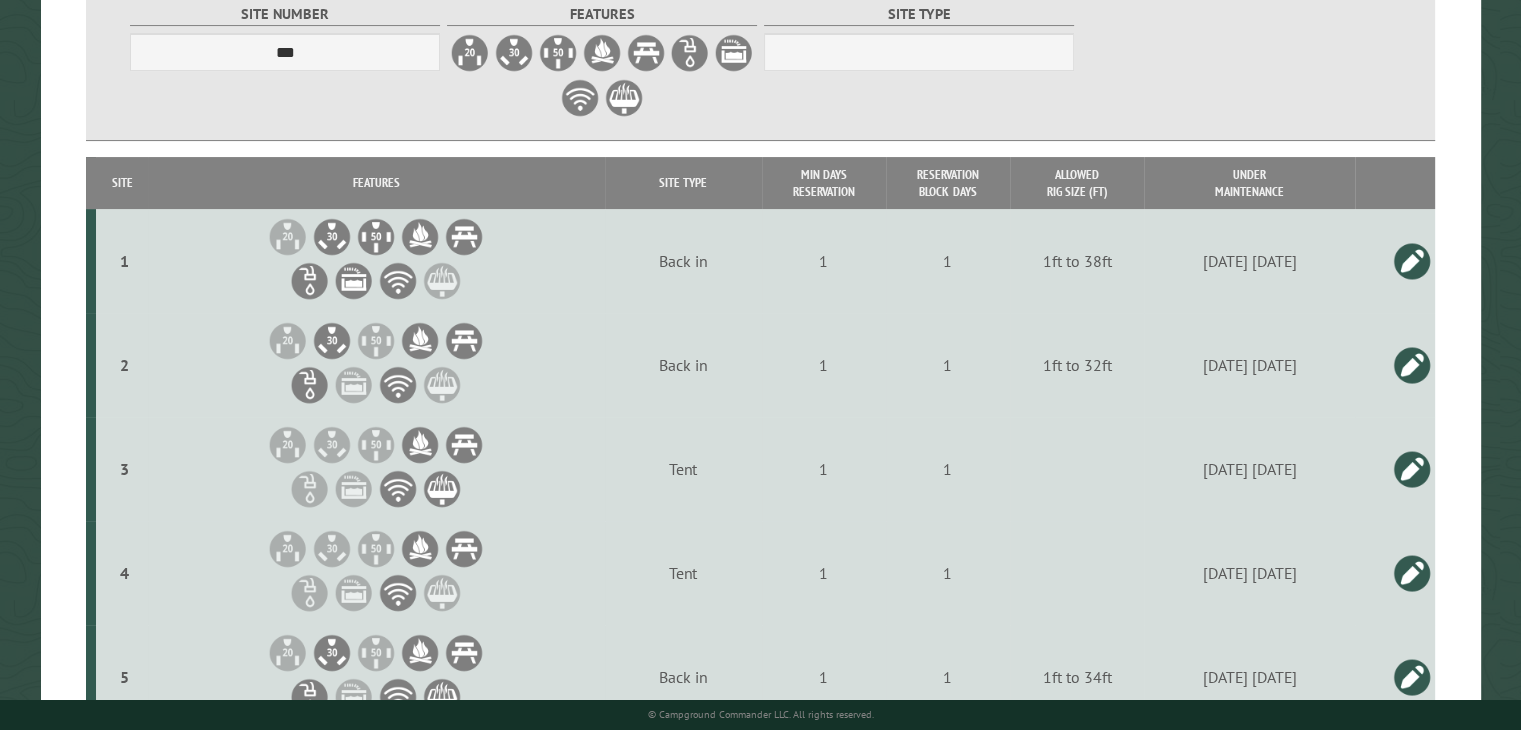 scroll, scrollTop: 0, scrollLeft: 0, axis: both 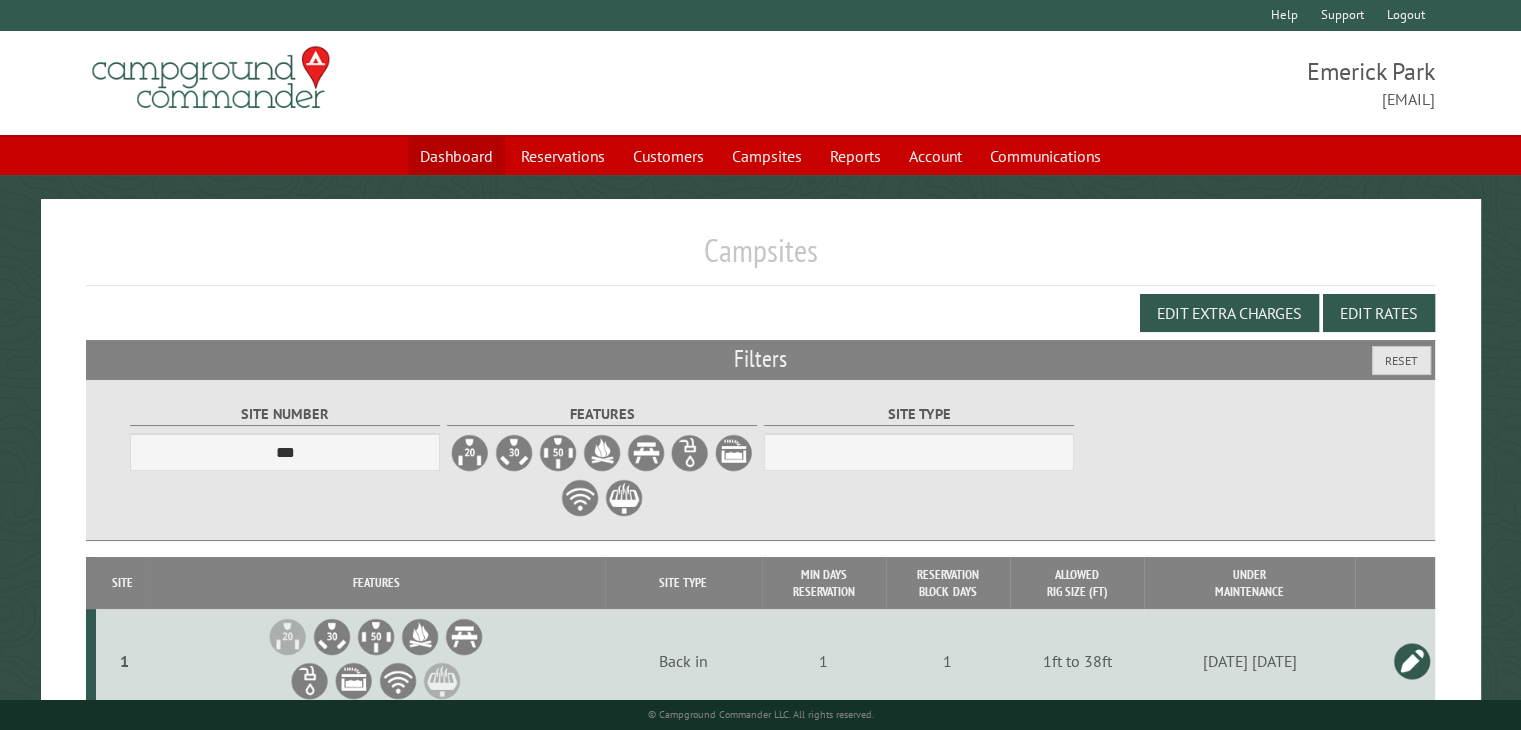 click on "Dashboard" at bounding box center (456, 156) 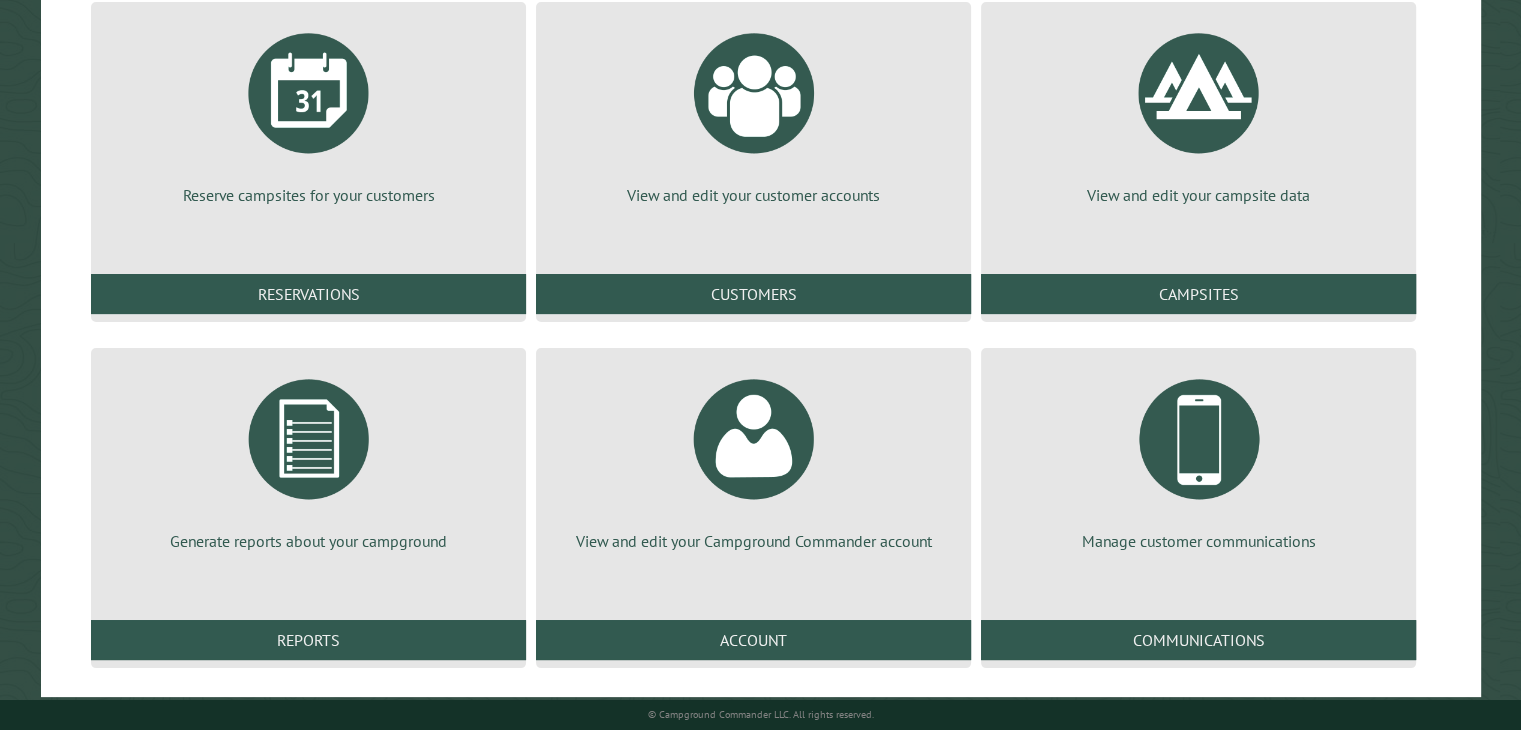 scroll, scrollTop: 272, scrollLeft: 0, axis: vertical 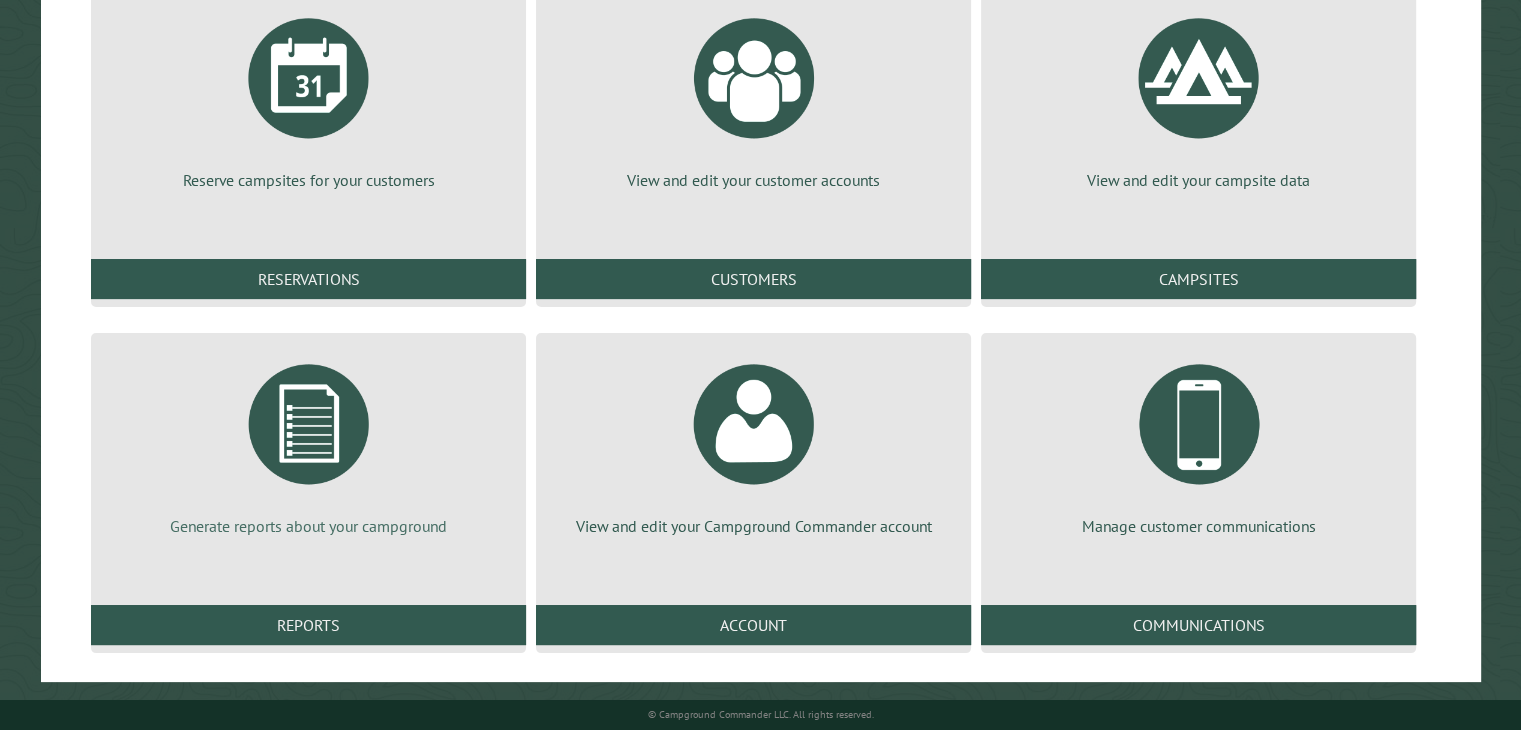 click at bounding box center [309, 424] 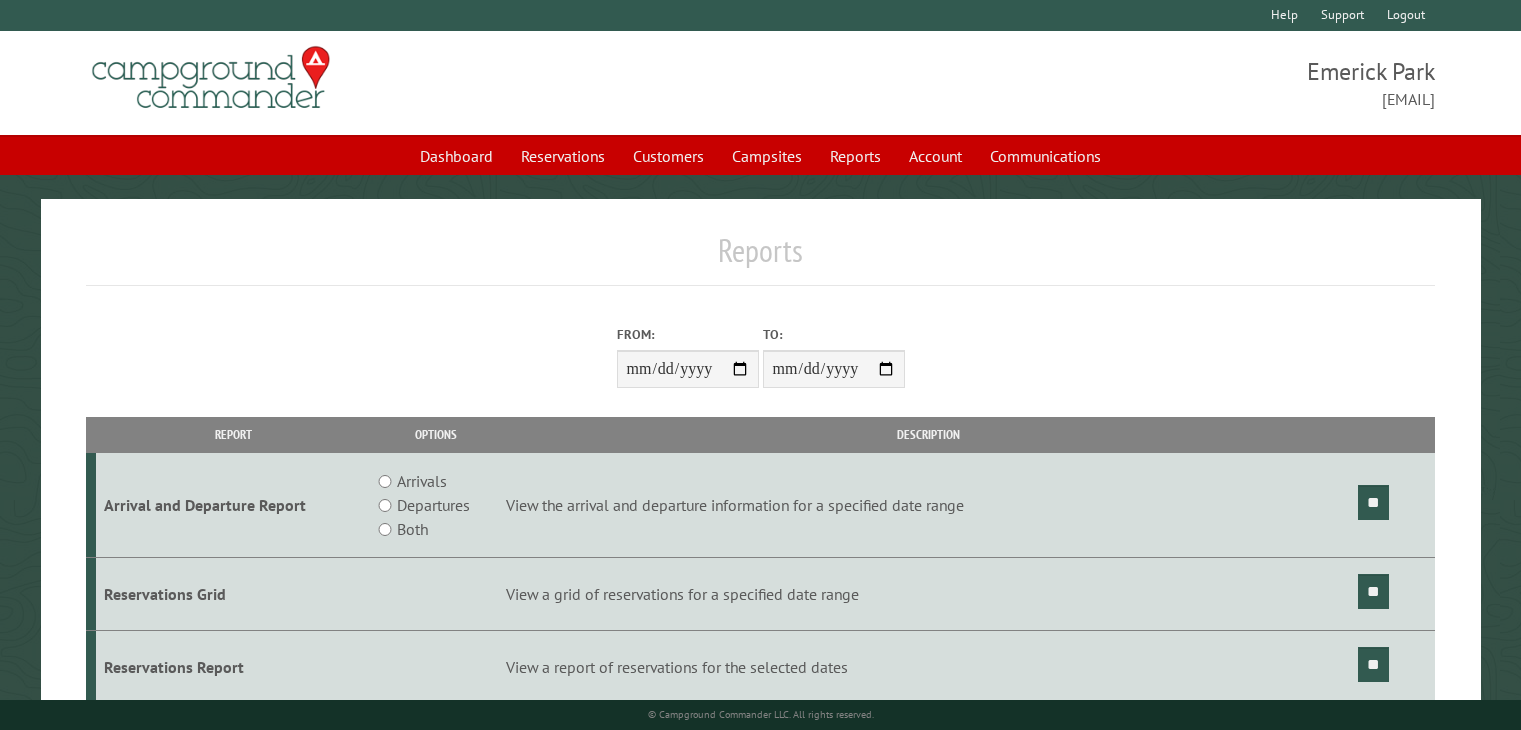 scroll, scrollTop: 0, scrollLeft: 0, axis: both 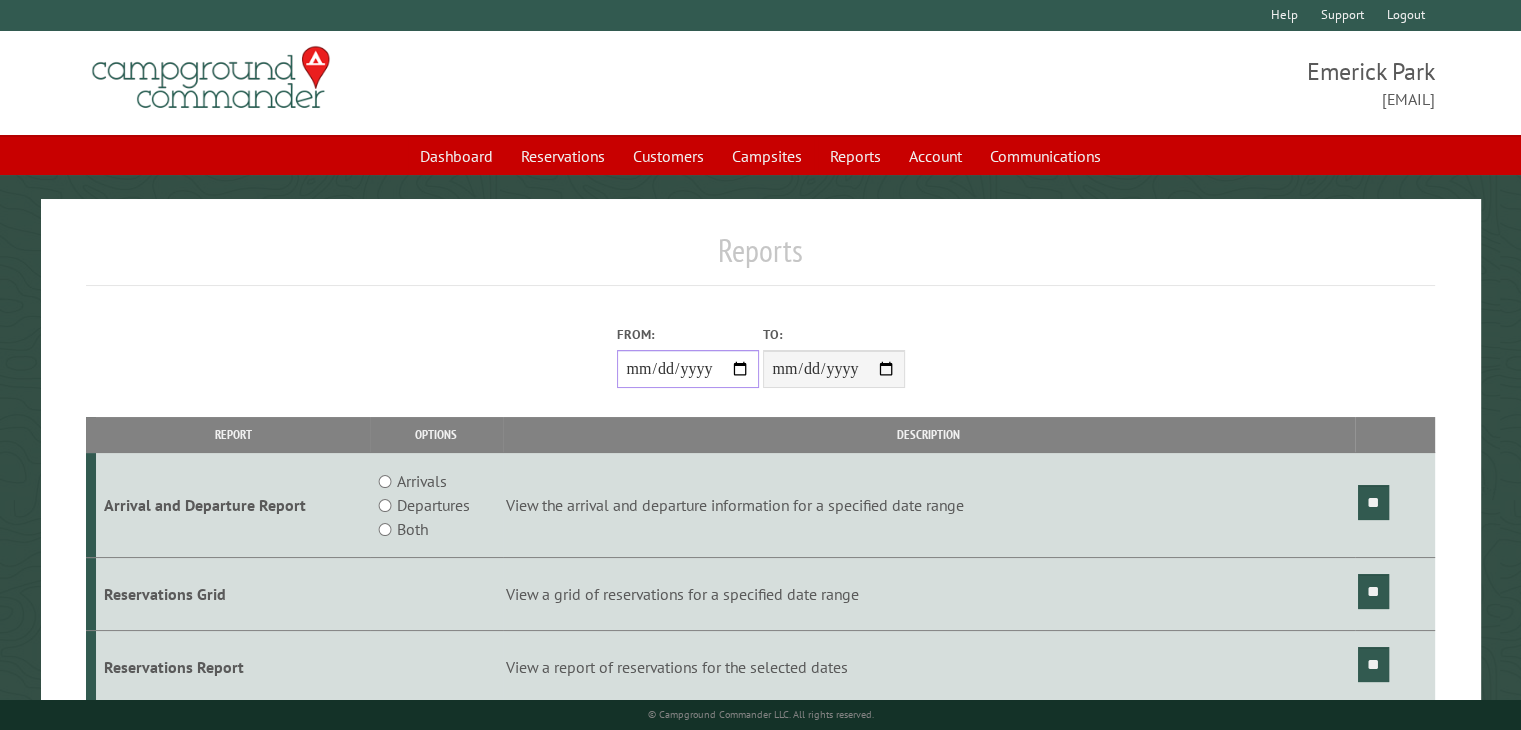 click on "From:" at bounding box center [688, 369] 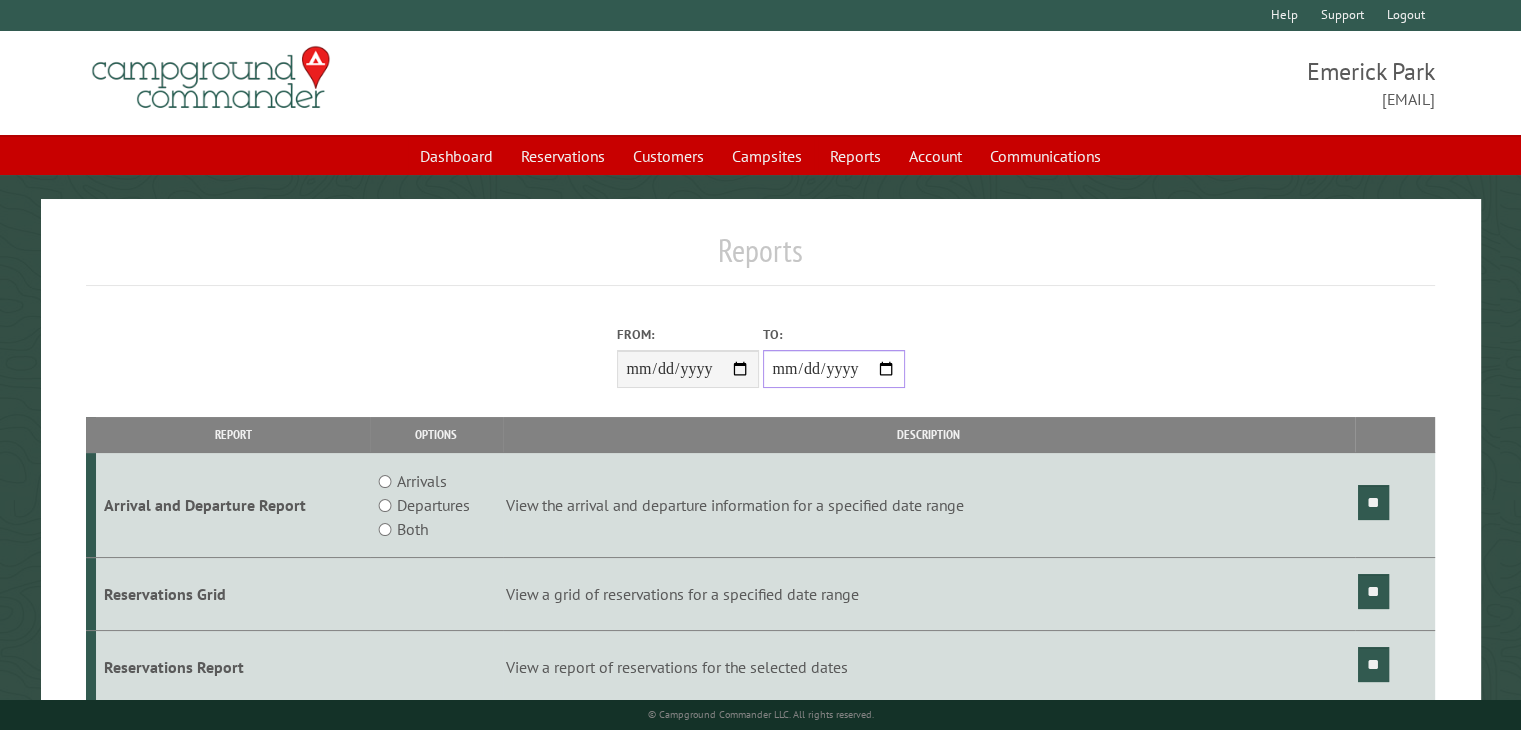 click on "**********" at bounding box center [834, 369] 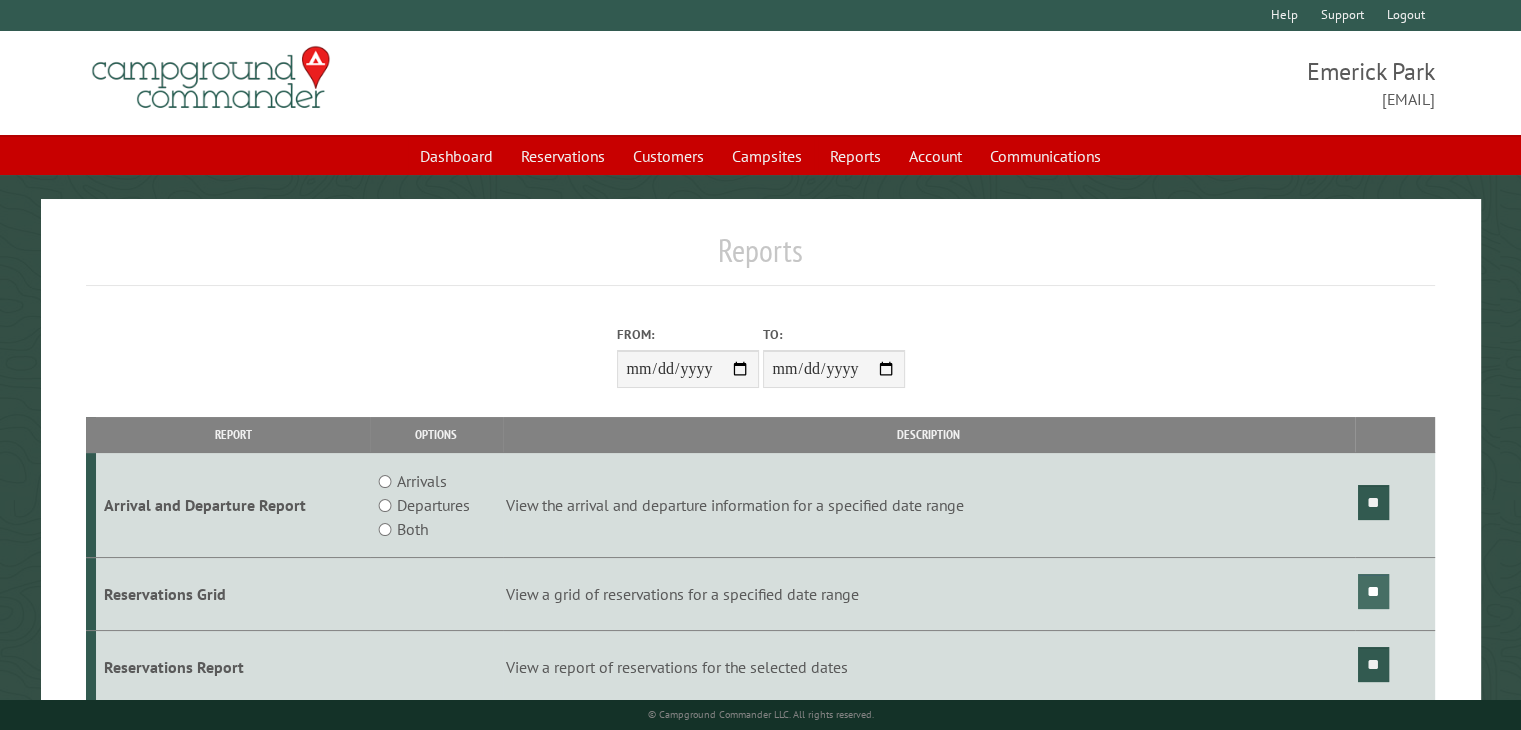 click on "**" at bounding box center [1373, 591] 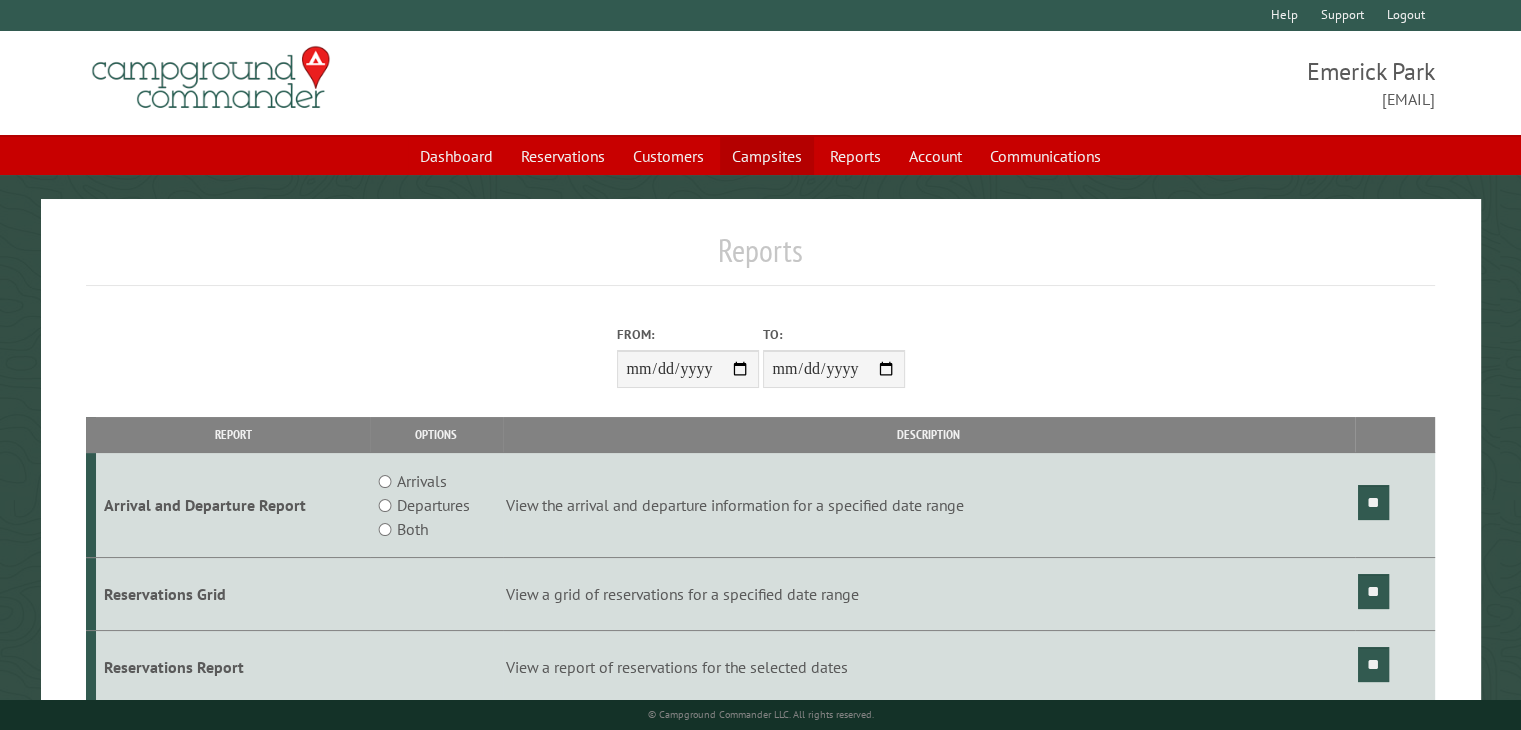 click on "Campsites" at bounding box center [767, 156] 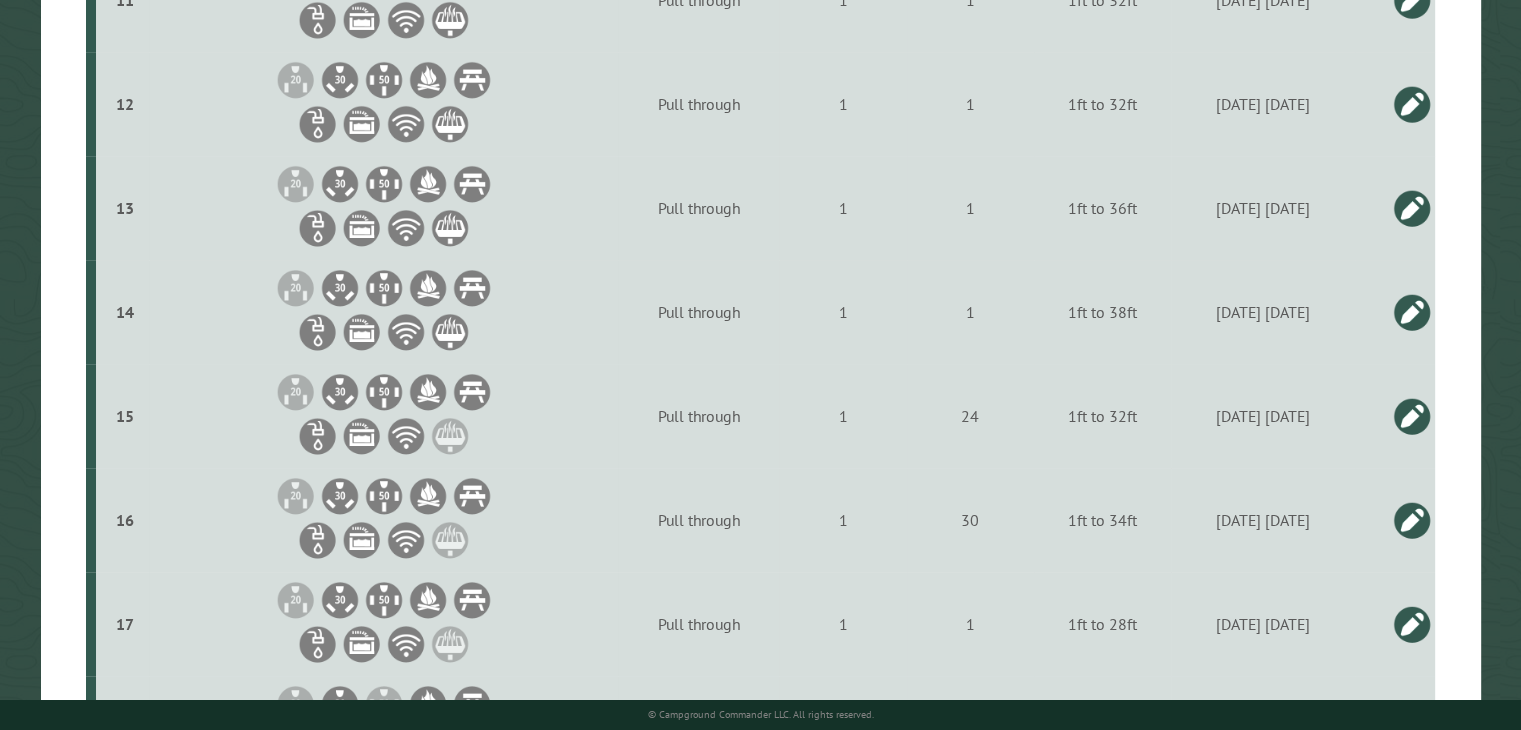 scroll, scrollTop: 1800, scrollLeft: 0, axis: vertical 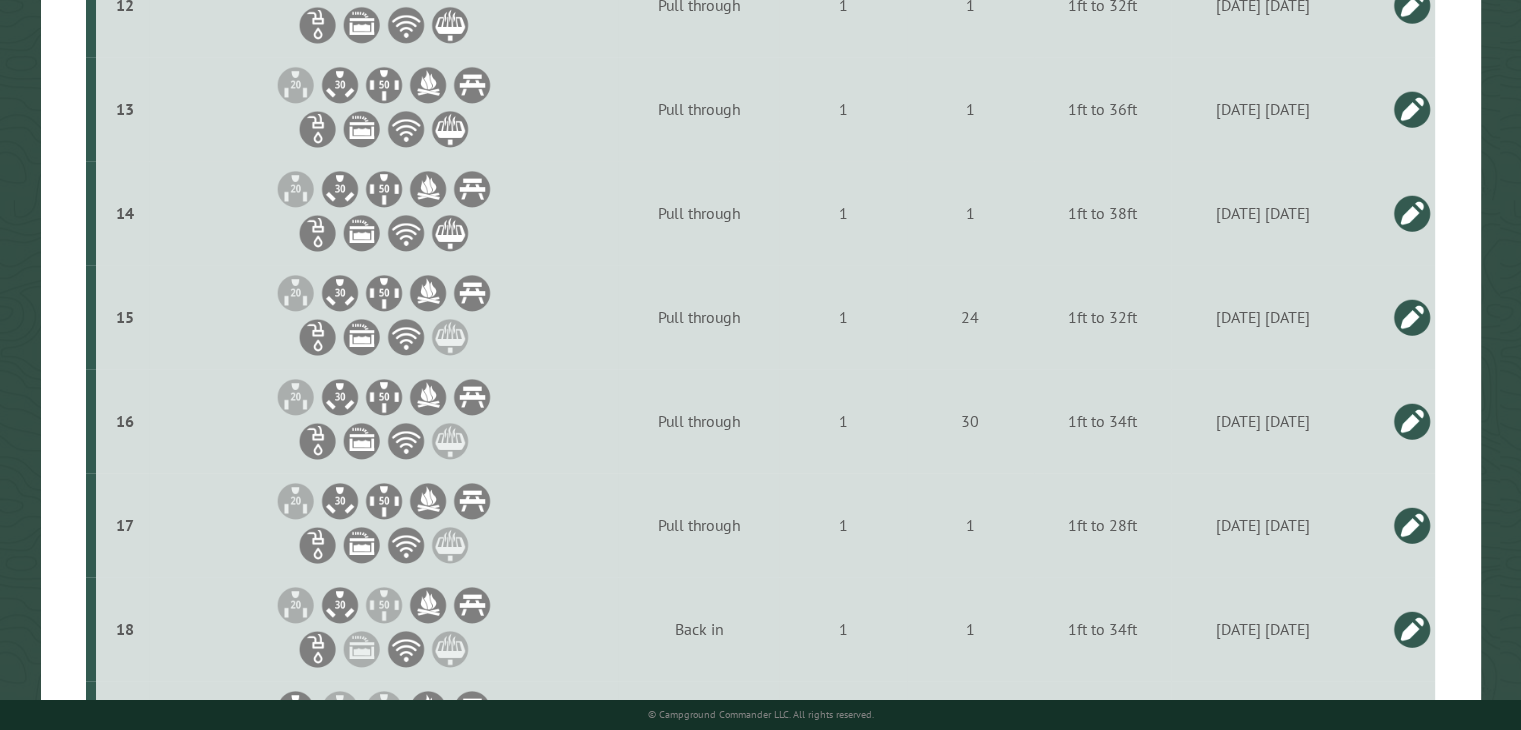 click at bounding box center [1412, 421] 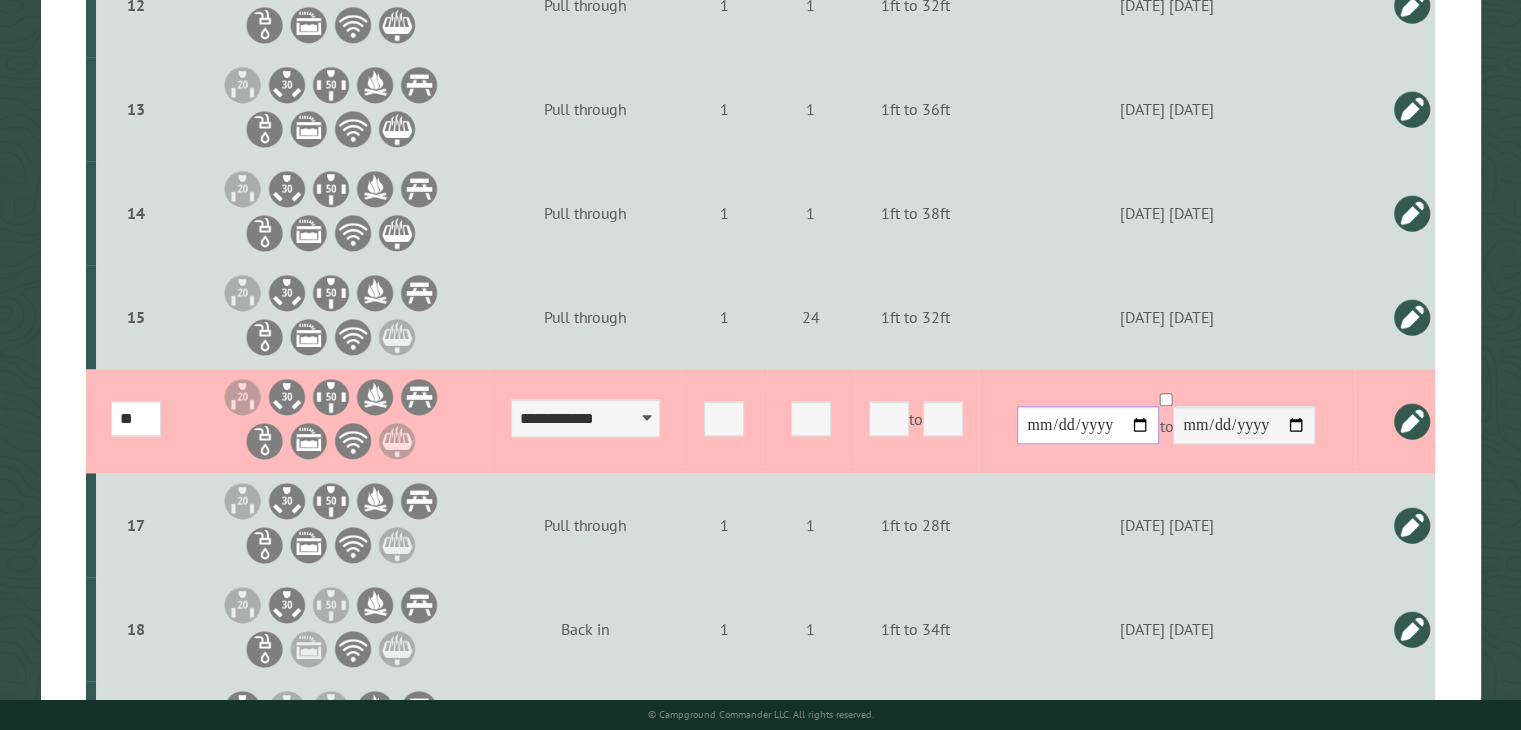 click on "**********" at bounding box center (1088, 425) 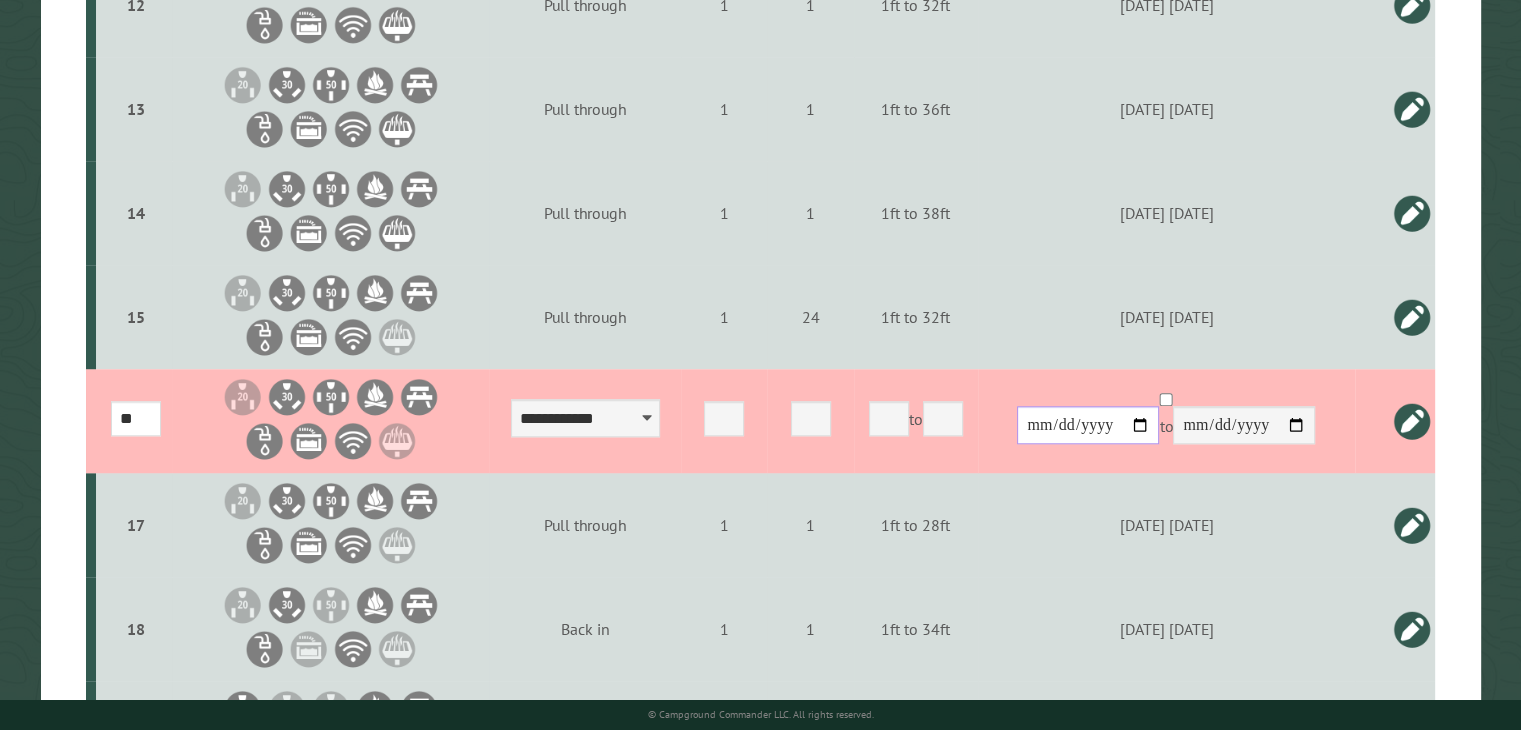 type on "**********" 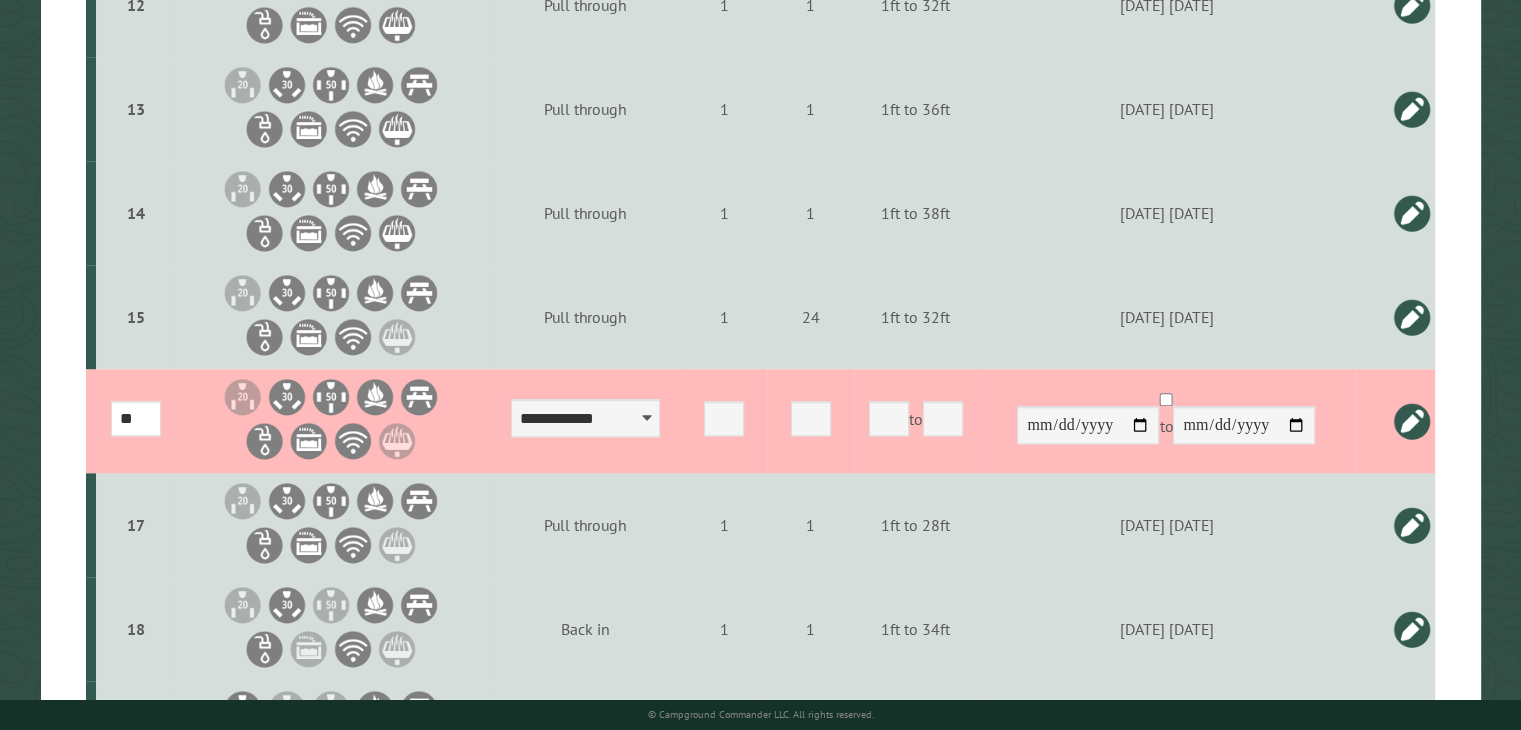 click at bounding box center [1412, 421] 